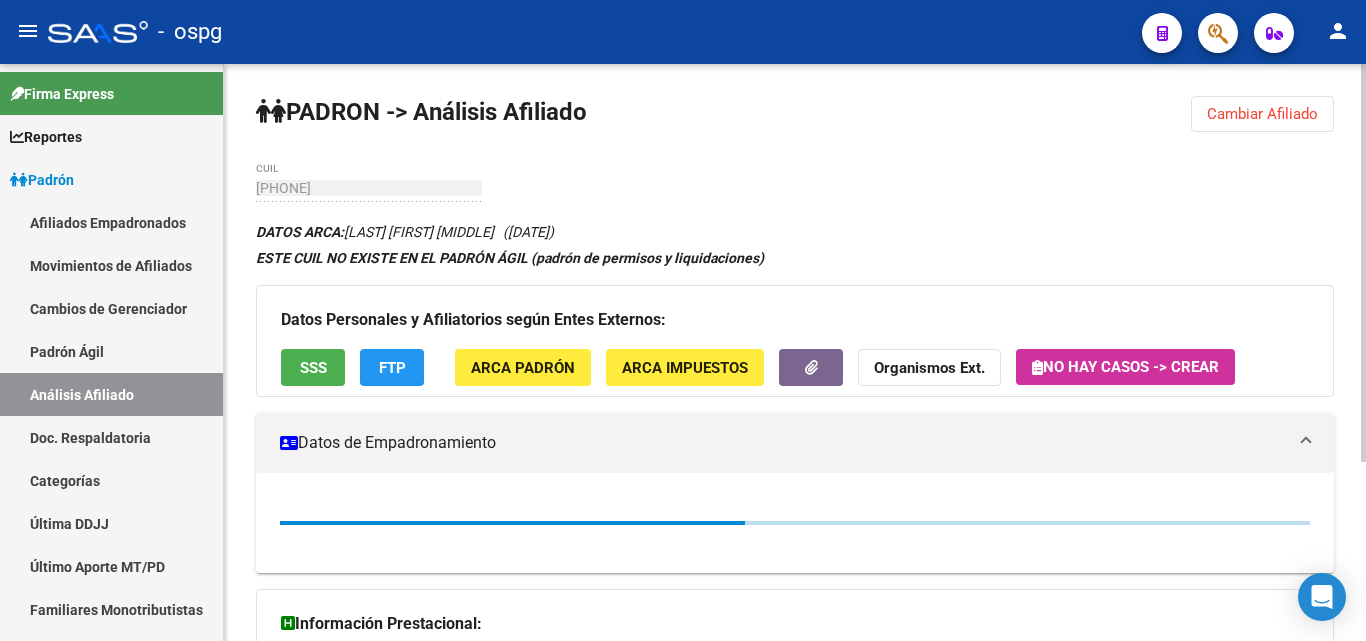 scroll, scrollTop: 0, scrollLeft: 0, axis: both 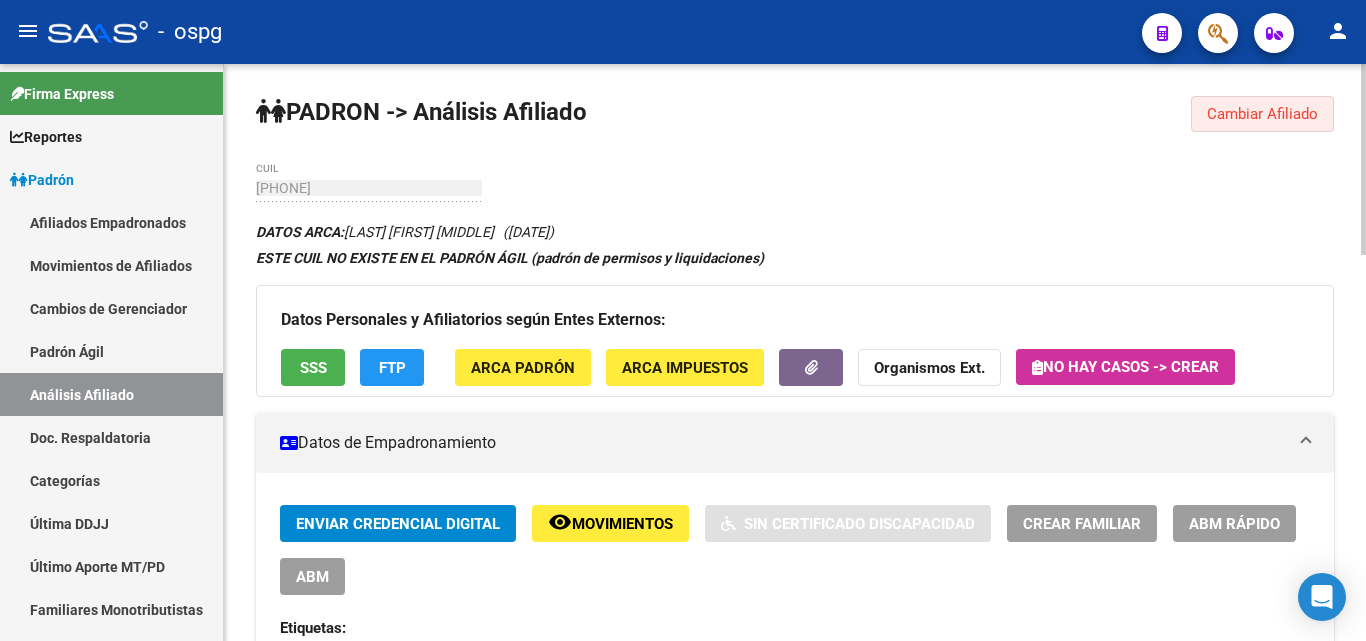 click on "Cambiar Afiliado" 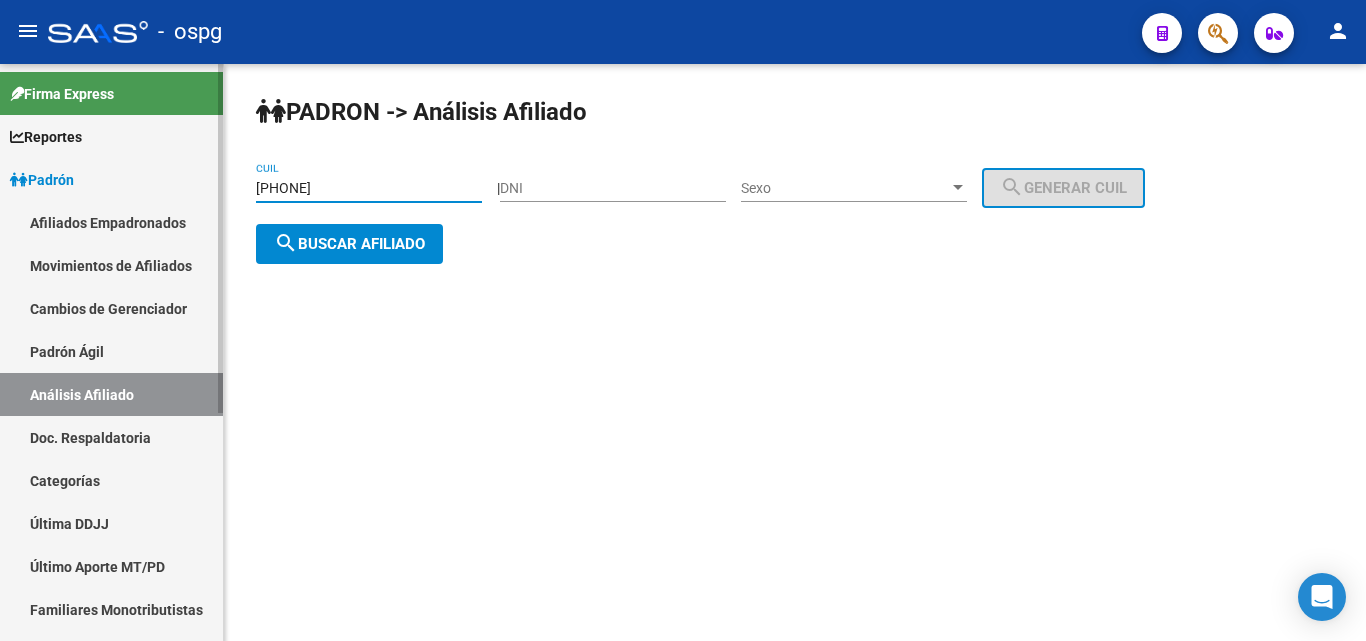 drag, startPoint x: 376, startPoint y: 190, endPoint x: 187, endPoint y: 184, distance: 189.09521 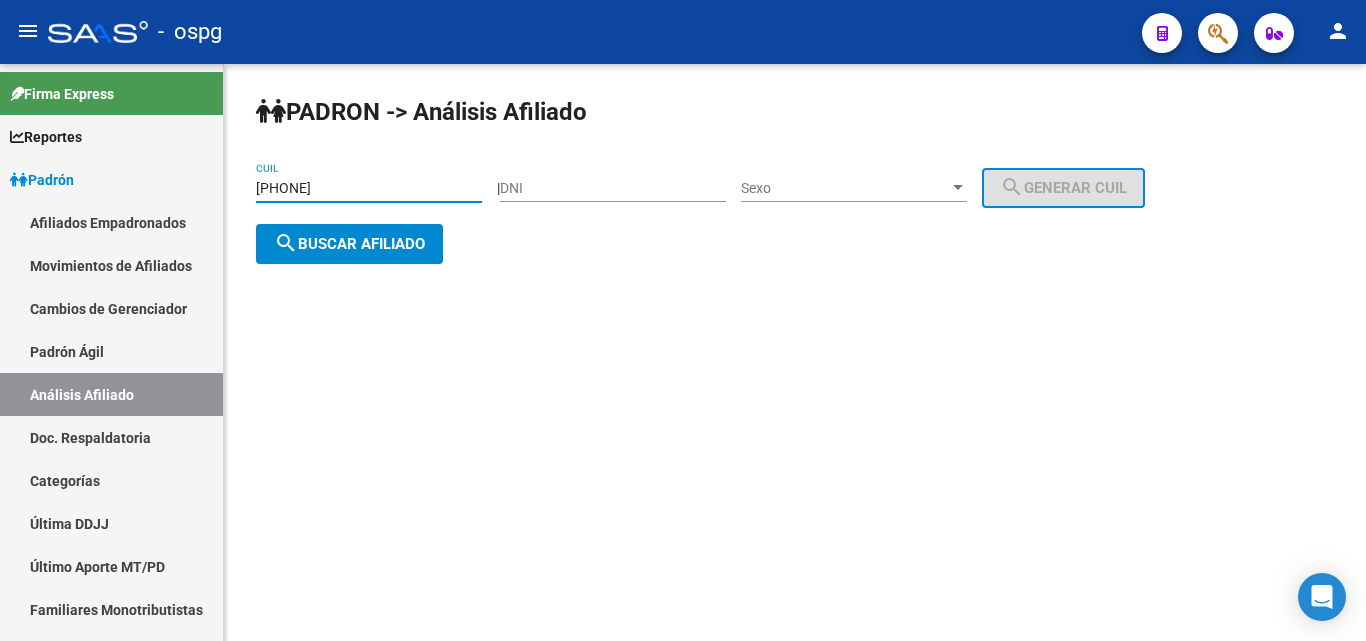 type on "[PHONE]" 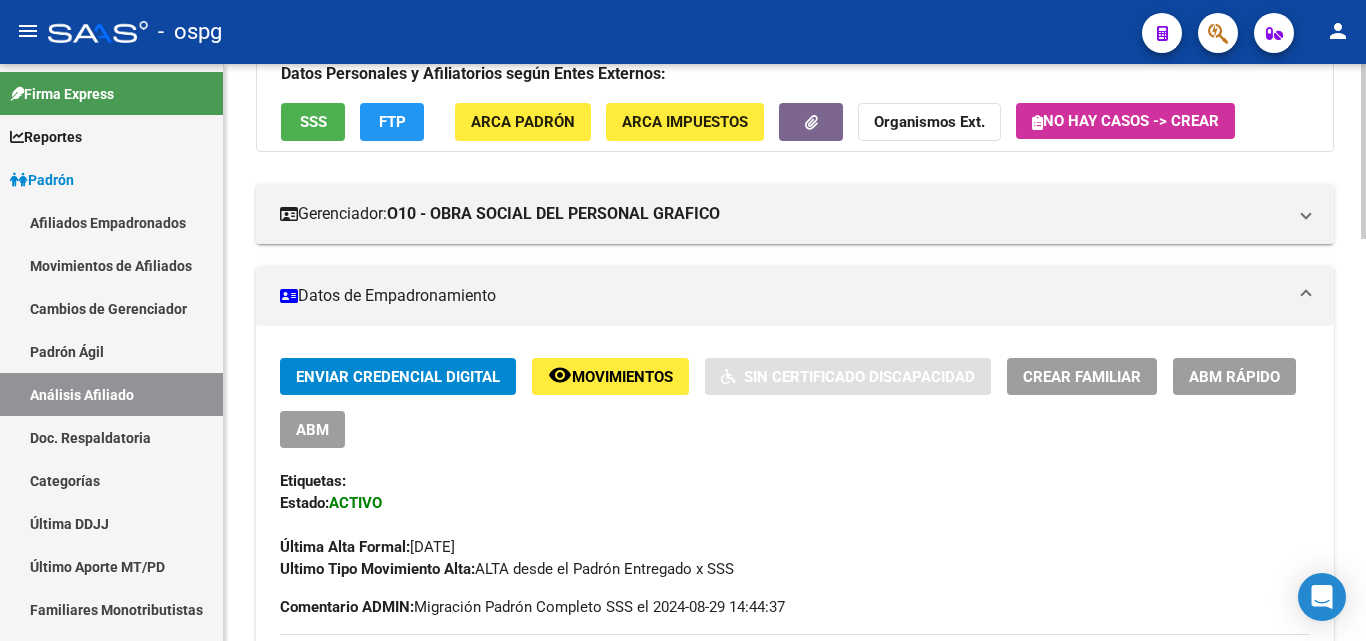 scroll, scrollTop: 100, scrollLeft: 0, axis: vertical 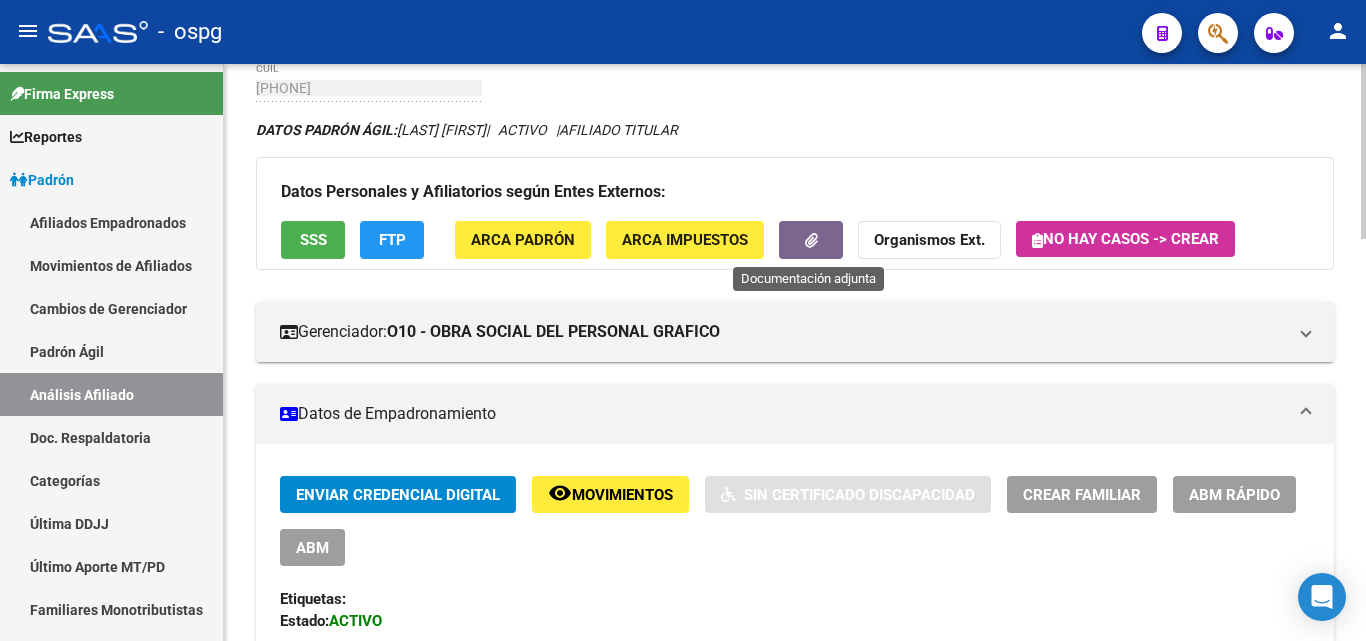 click 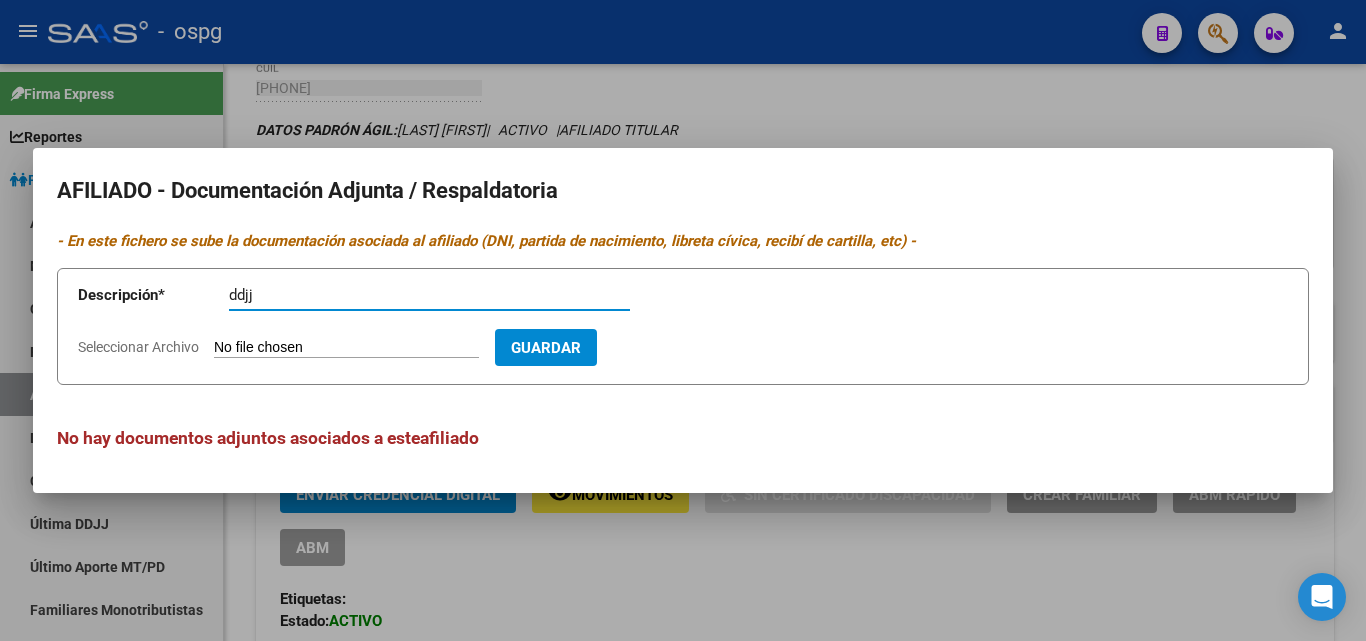 type on "ddjj" 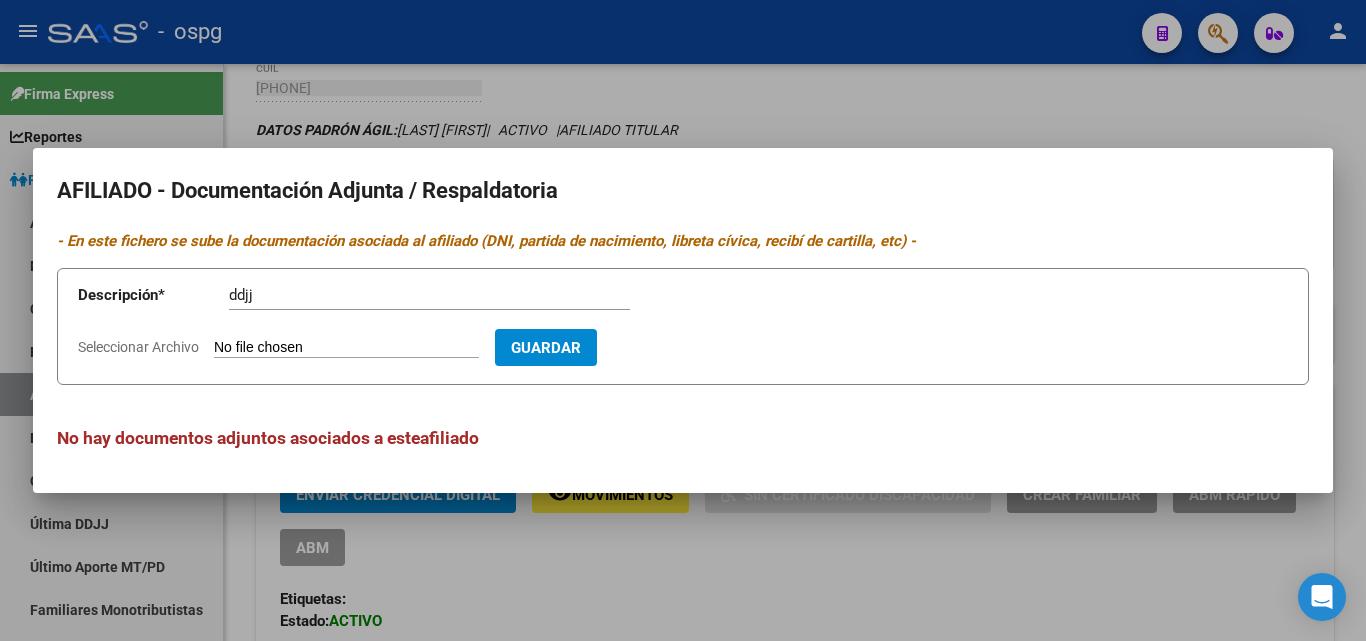 type on "C:\fakepath\ [FIRST].PDF" 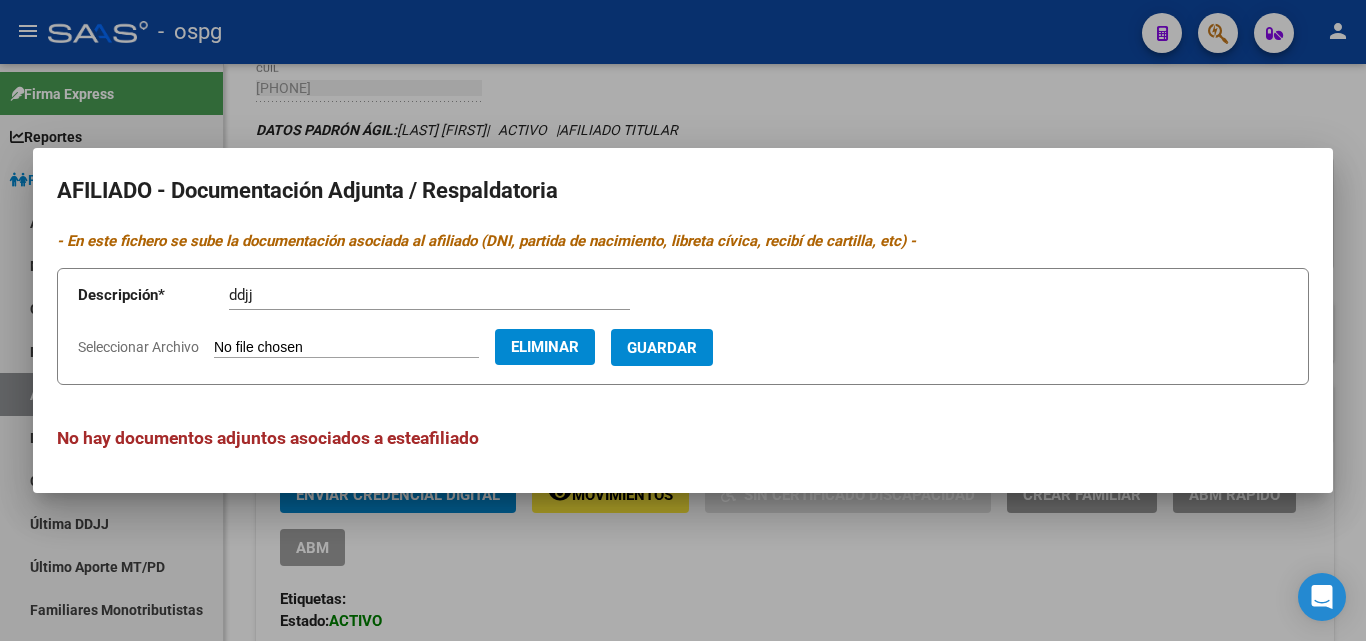 click on "Guardar" at bounding box center [662, 348] 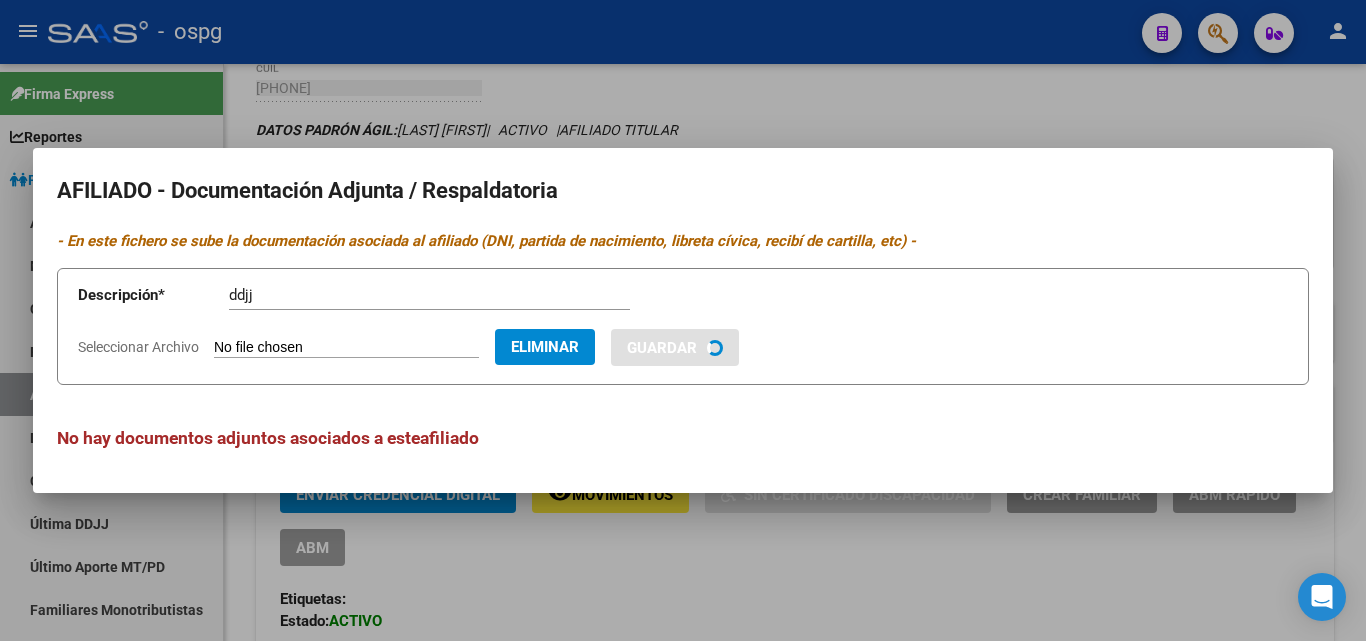 type 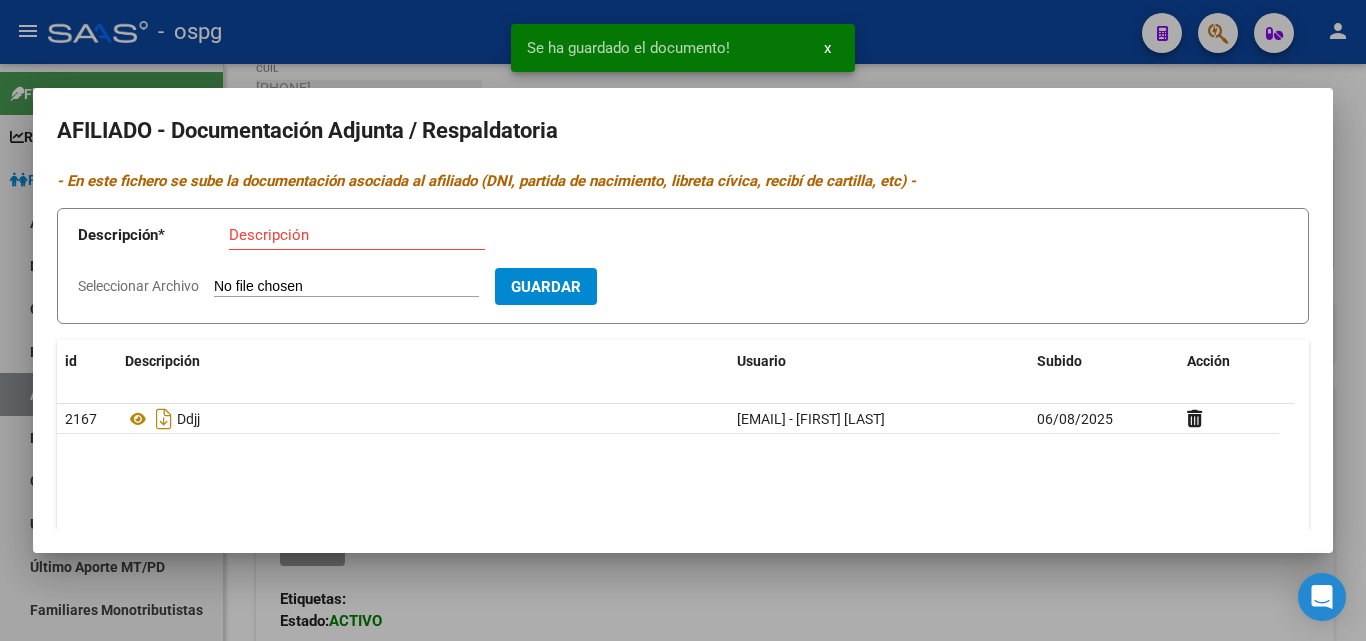 click on "Descripción" at bounding box center [357, 235] 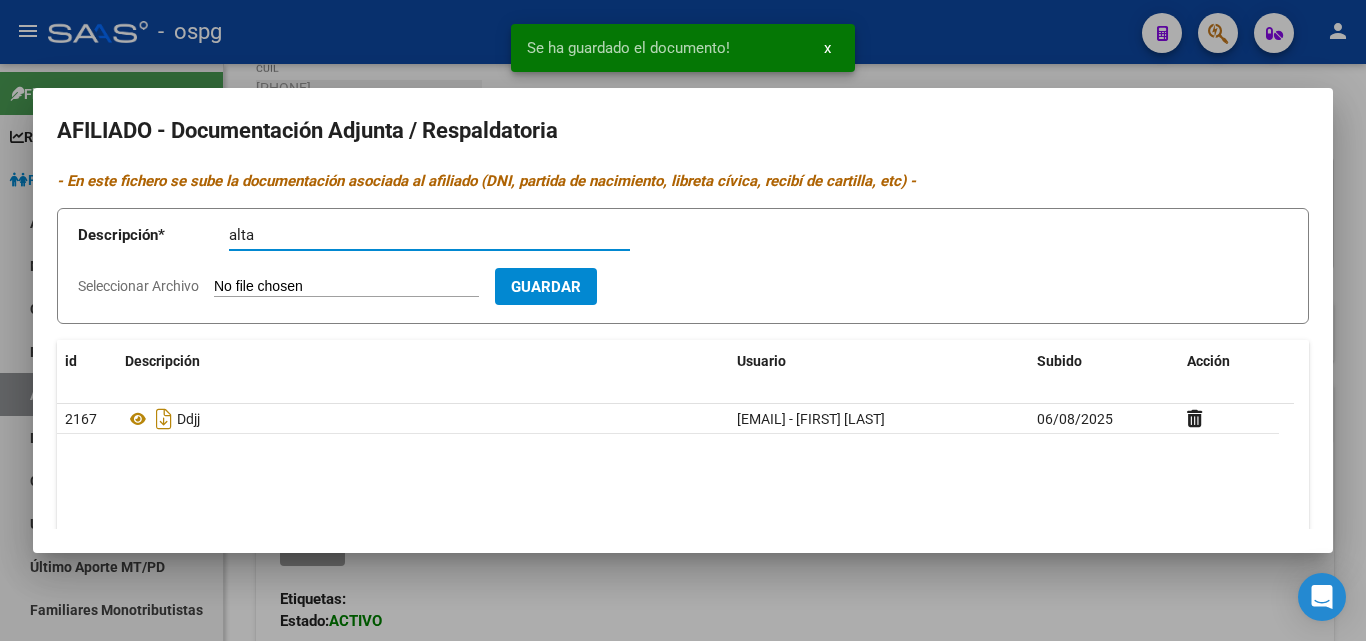 type on "alta" 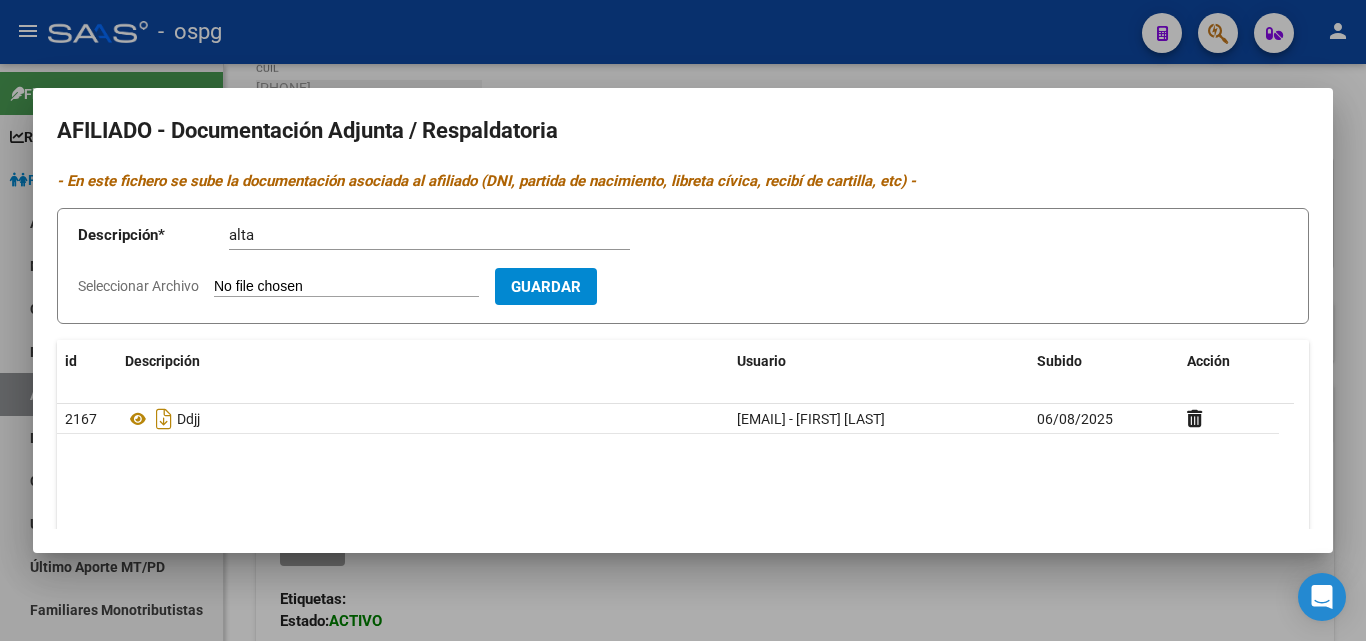 type on "C:\fakepath\Alta [LAST] [FIRST]  [DATE].pdf" 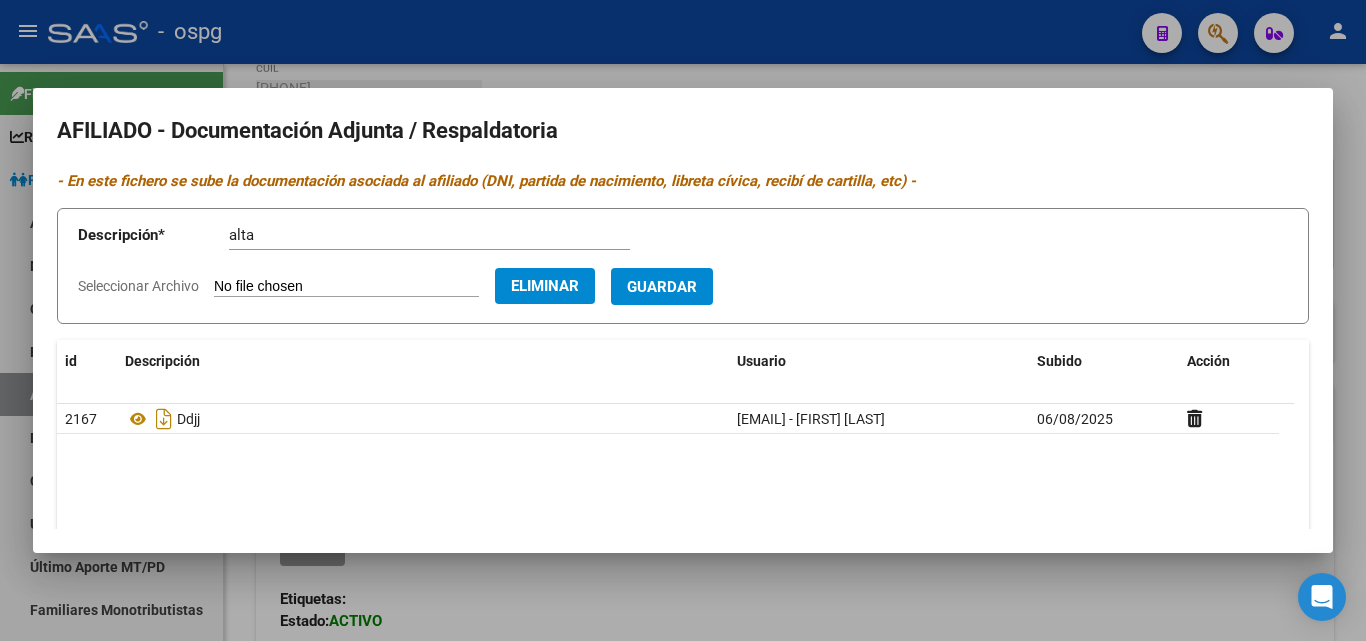 click on "Guardar" at bounding box center (662, 287) 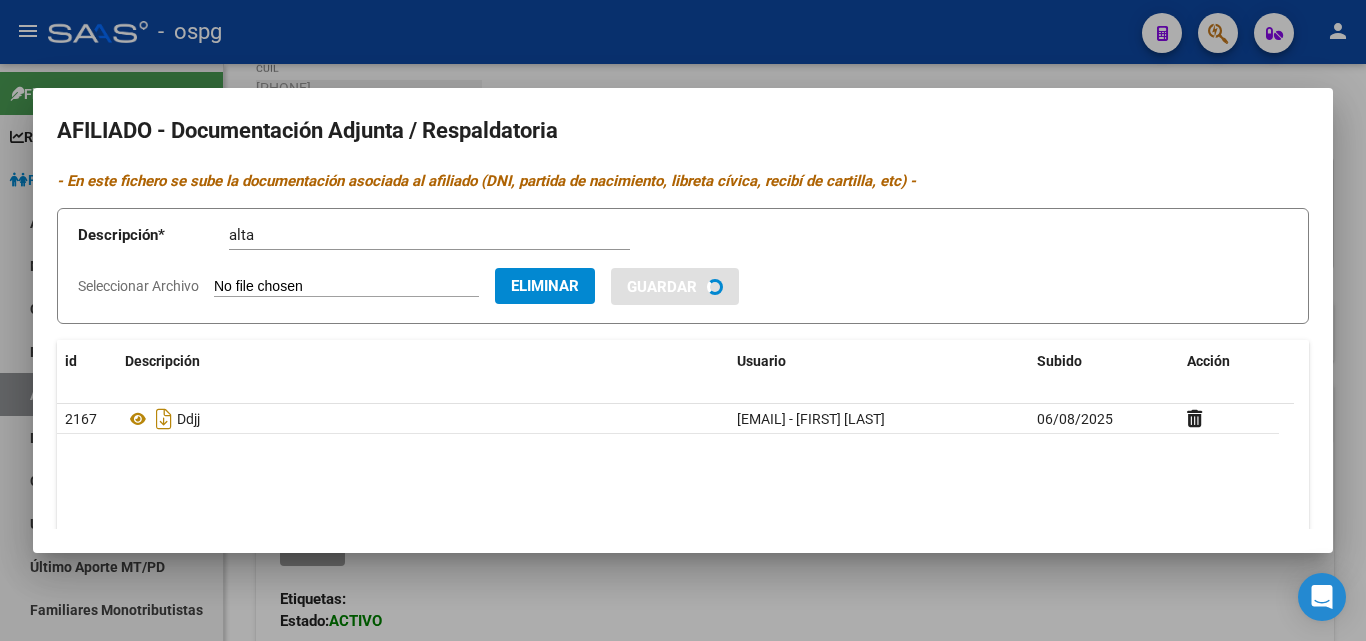 type 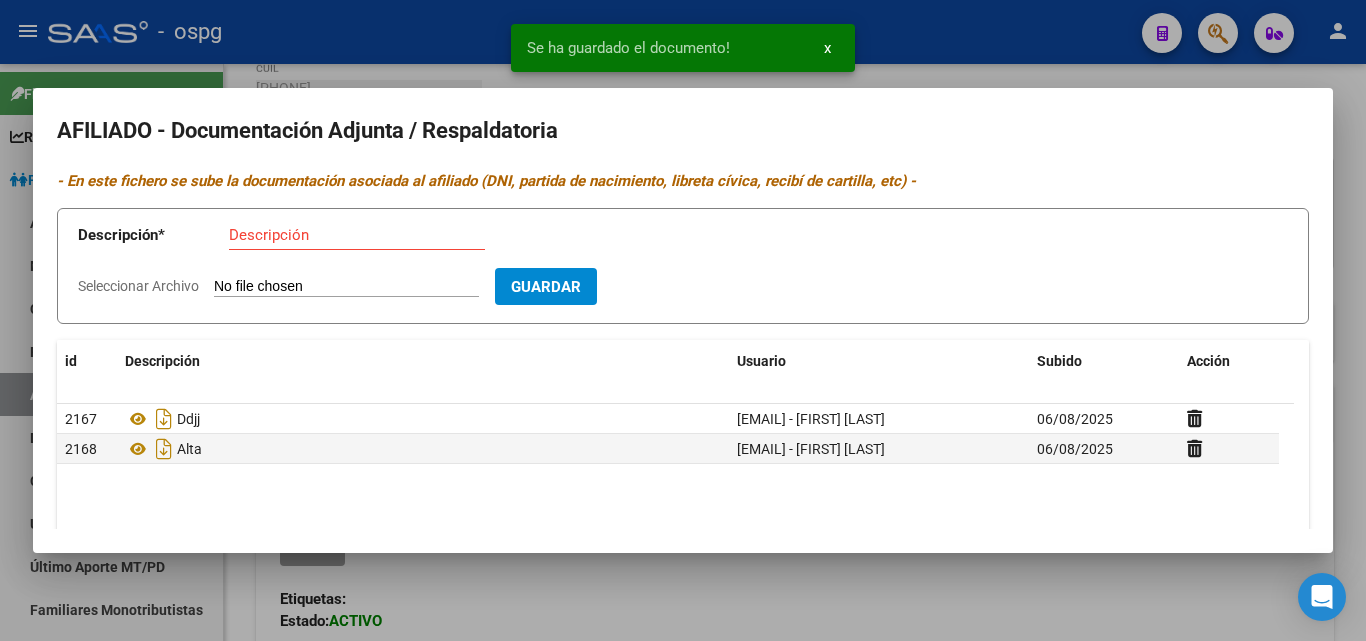 click at bounding box center (683, 320) 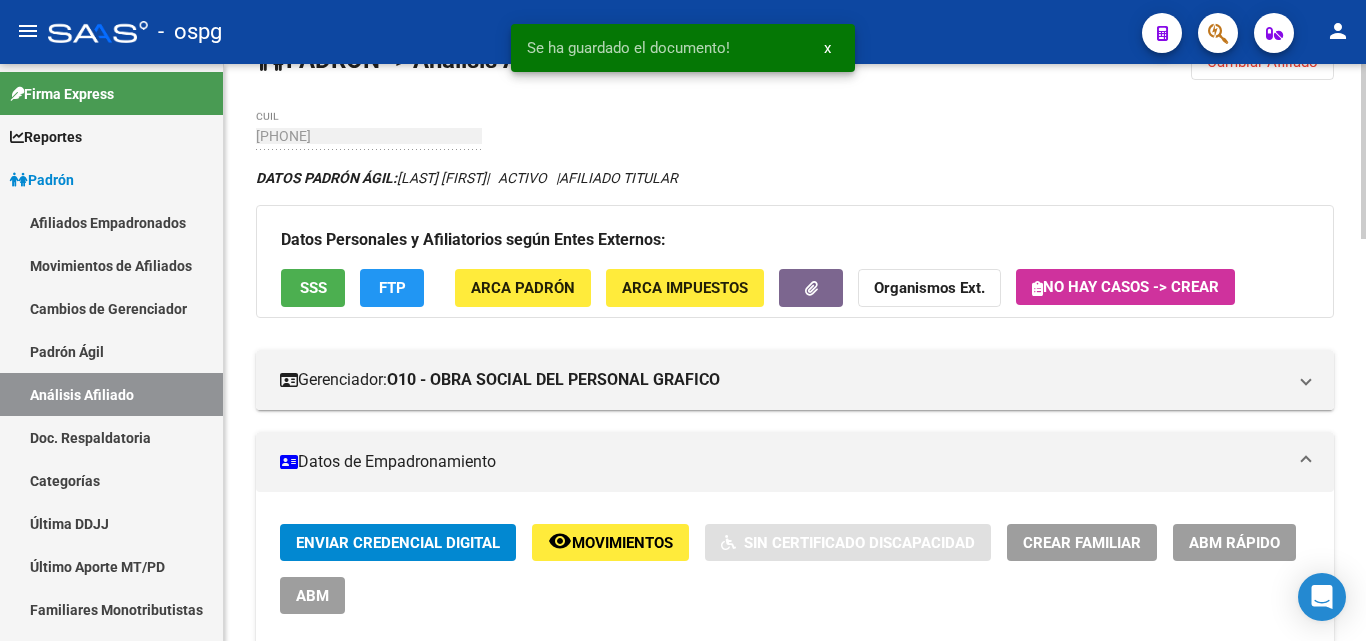 scroll, scrollTop: 100, scrollLeft: 0, axis: vertical 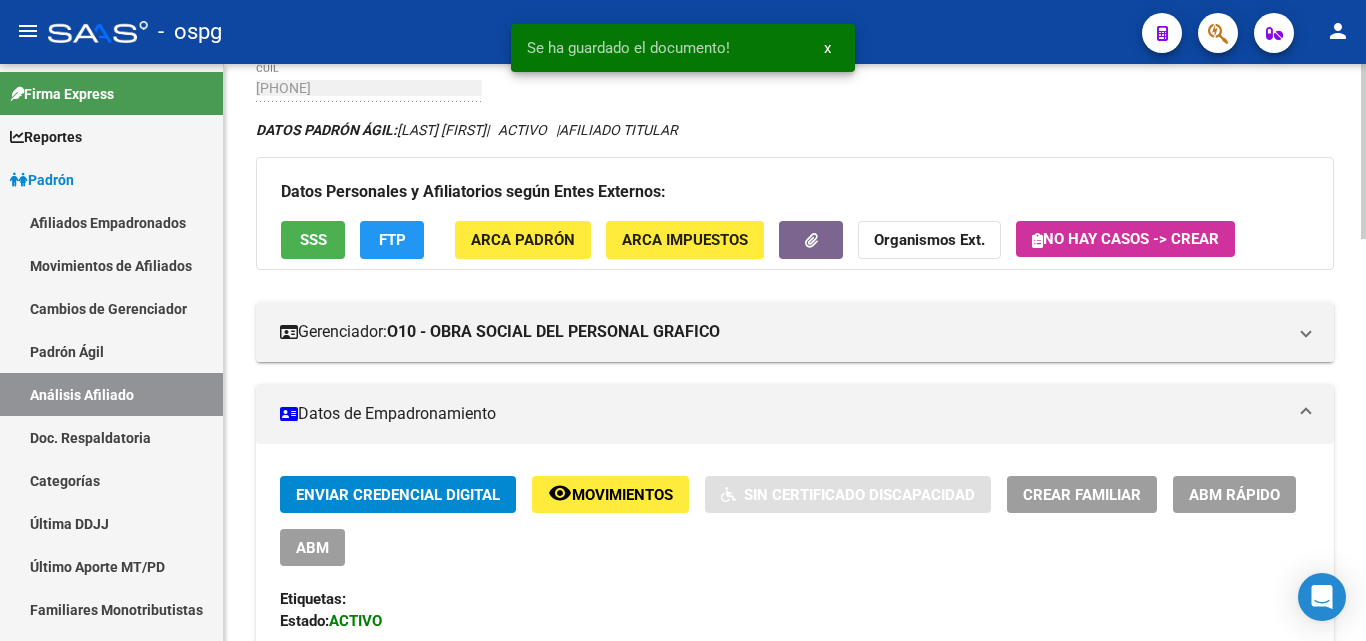 click on "Enviar Credencial Digital remove_red_eye Movimientos   Sin Certificado Discapacidad Crear Familiar ABM Rápido ABM Etiquetas: Estado: ACTIVO Última Alta Formal:  [DATE] Ultimo Tipo Movimiento Alta:  ALTA desde el Padrón Entregado x SSS" at bounding box center [795, 587] 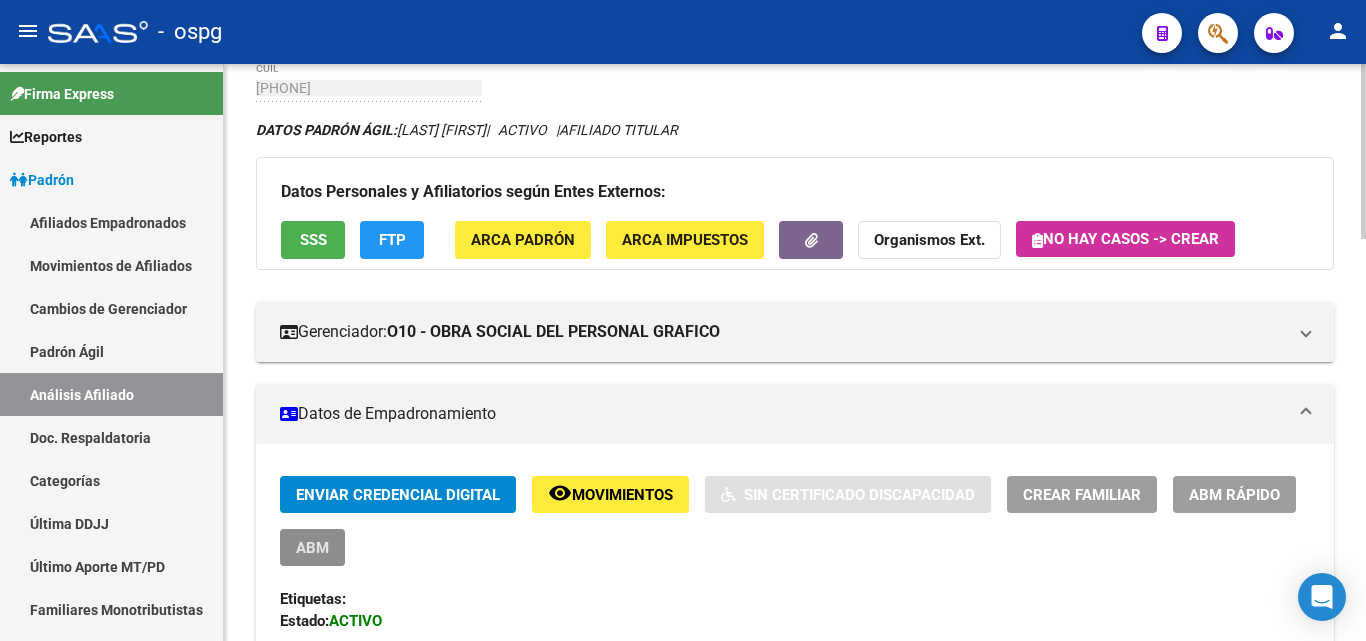 click on "ABM" at bounding box center [312, 548] 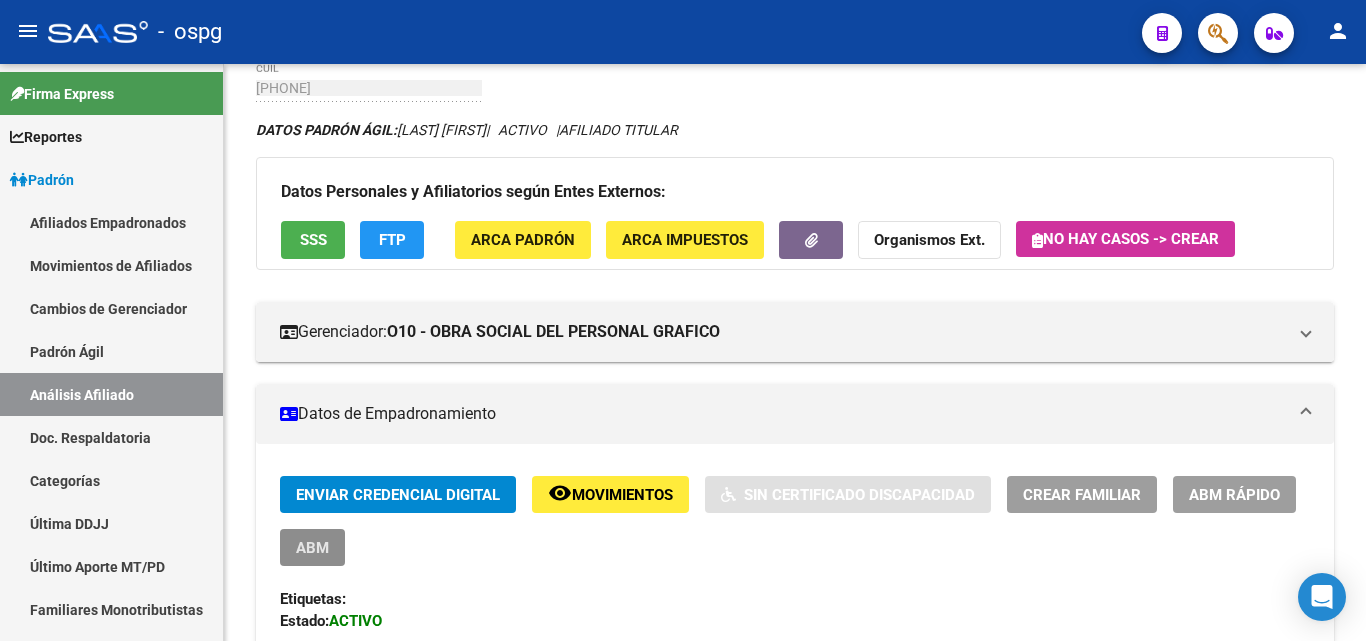 scroll, scrollTop: 0, scrollLeft: 0, axis: both 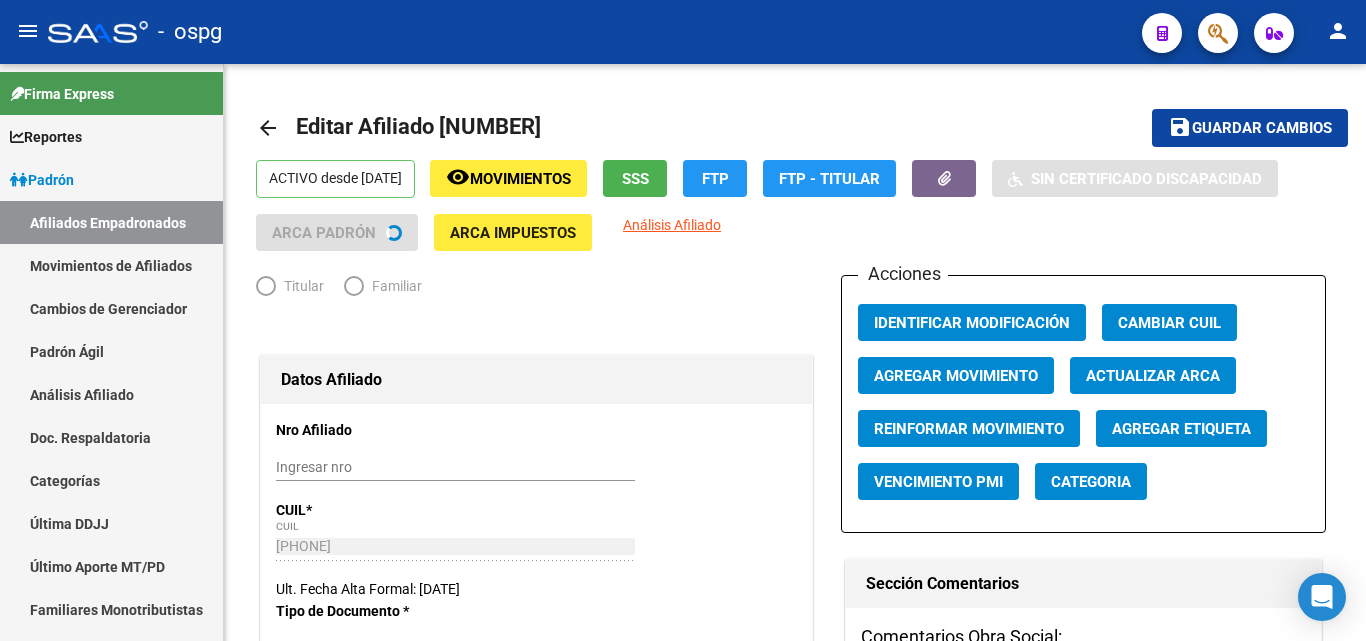 radio on "true" 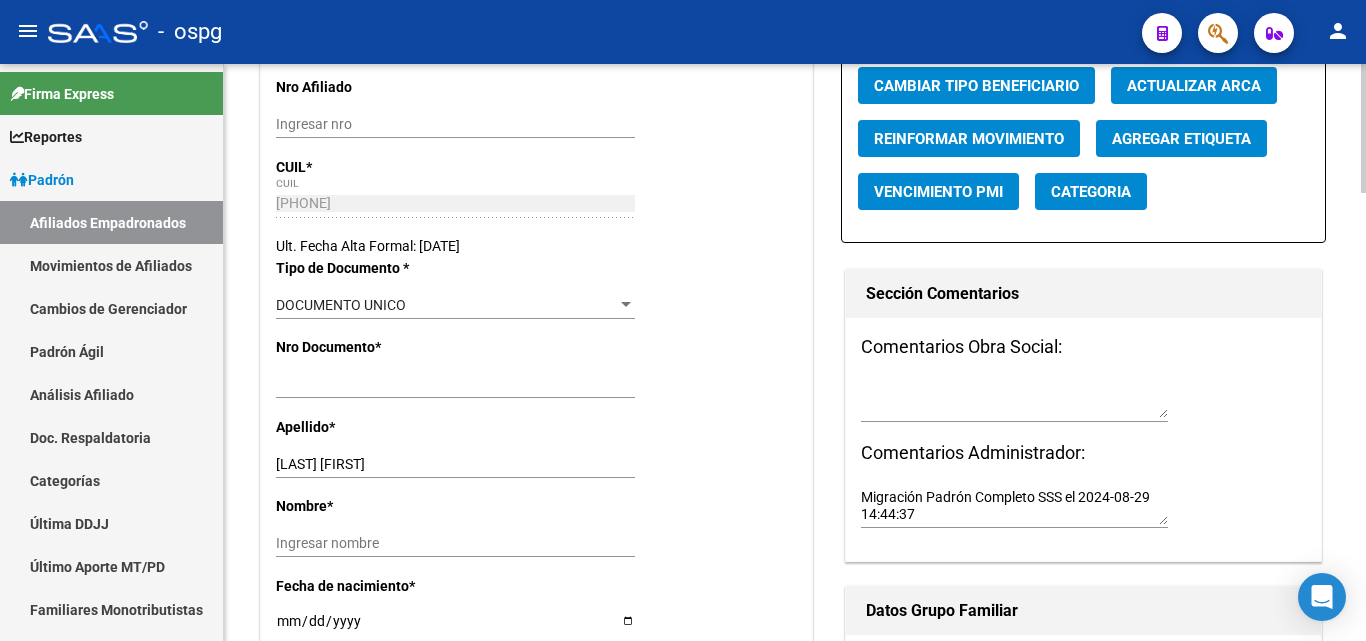 scroll, scrollTop: 446, scrollLeft: 0, axis: vertical 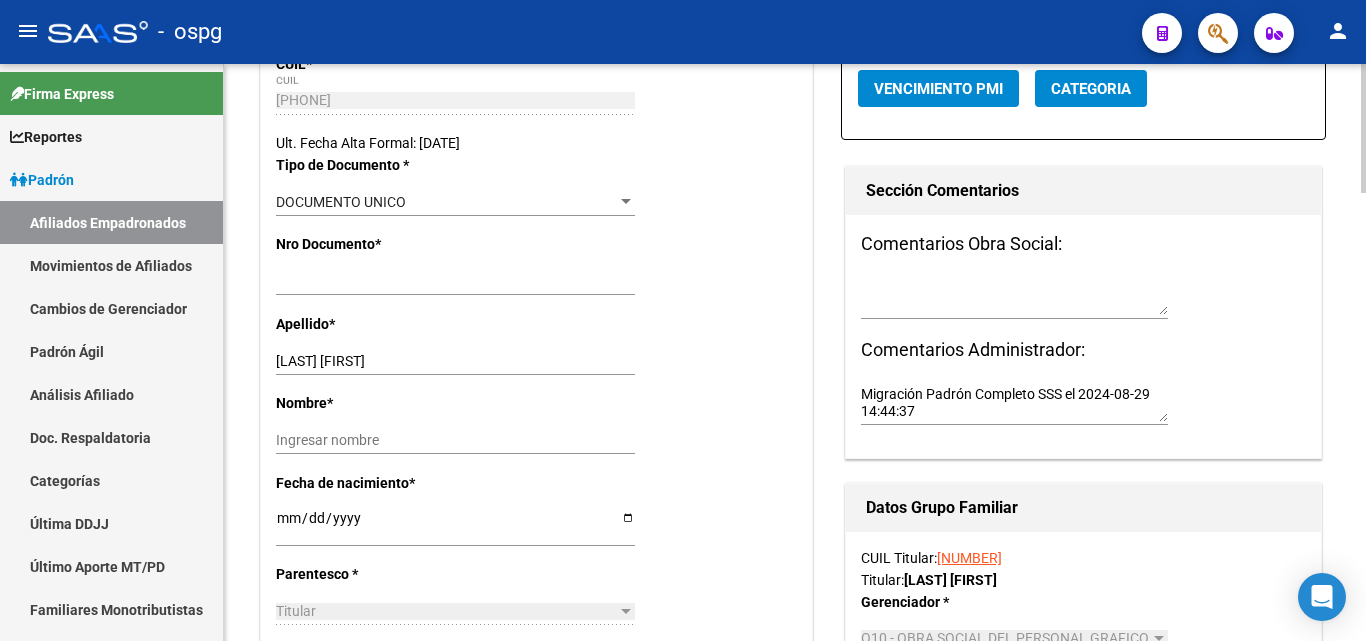 click on "Apellido  *   [LAST] [FIRST] Ingresar apellido" 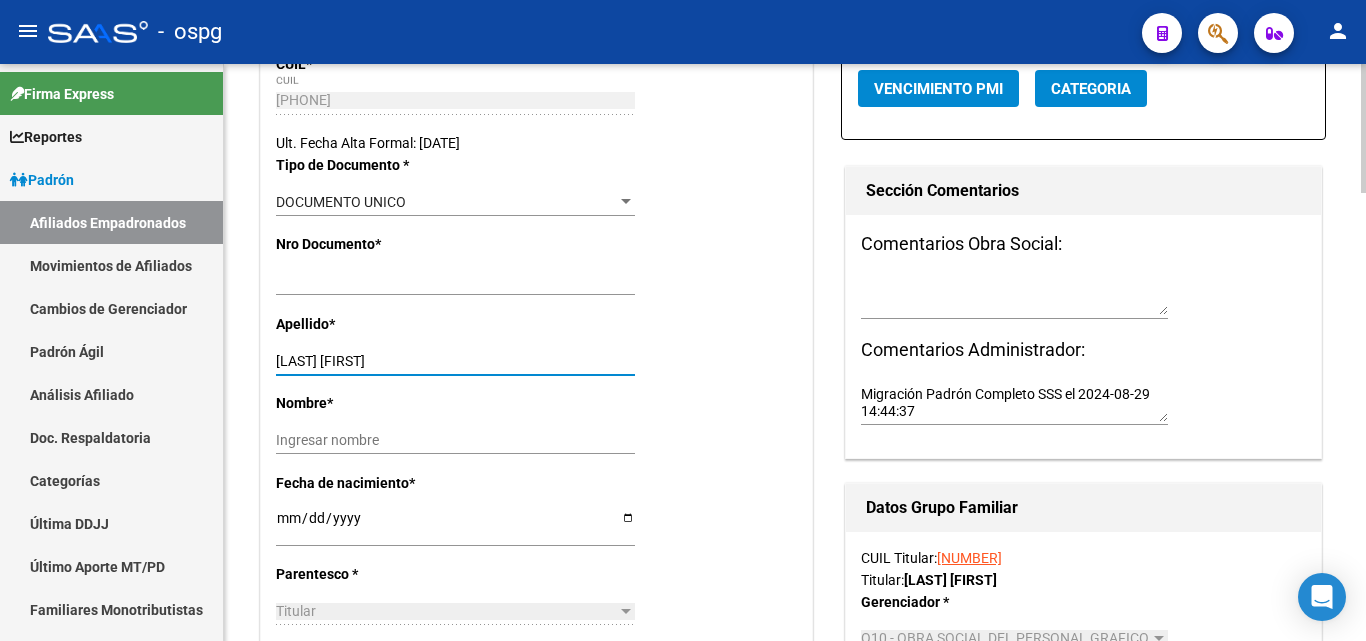 drag, startPoint x: 335, startPoint y: 362, endPoint x: 419, endPoint y: 363, distance: 84.00595 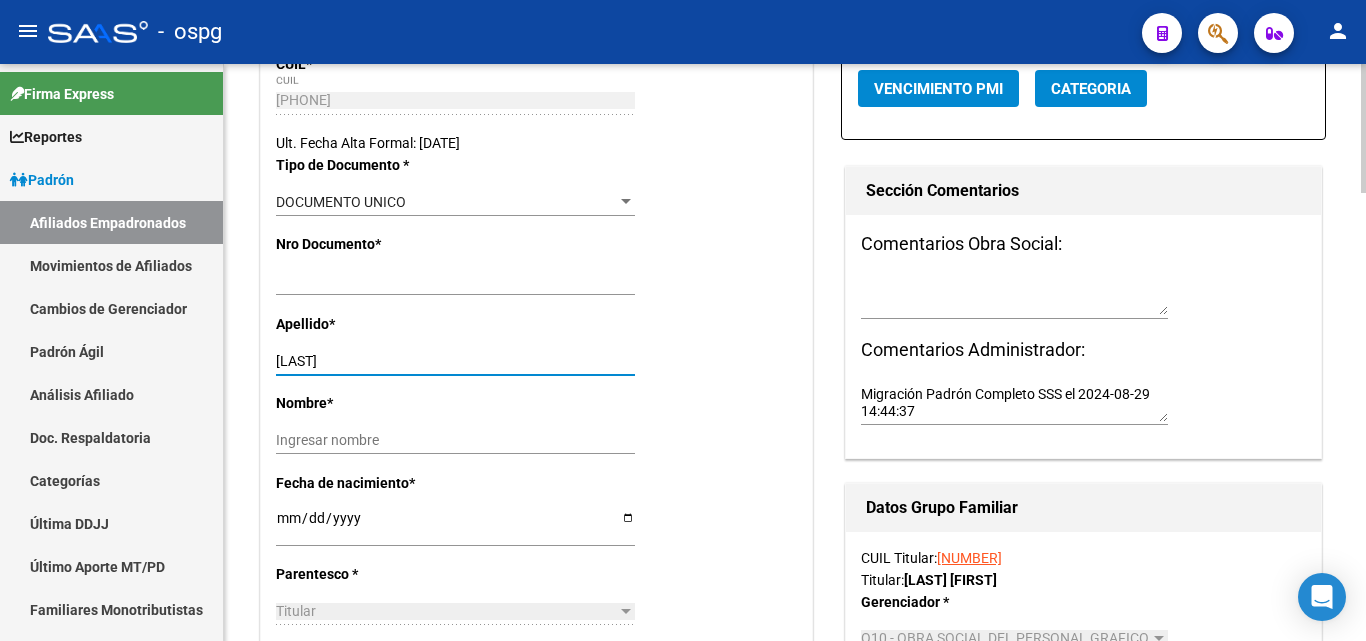 type on "[LAST]" 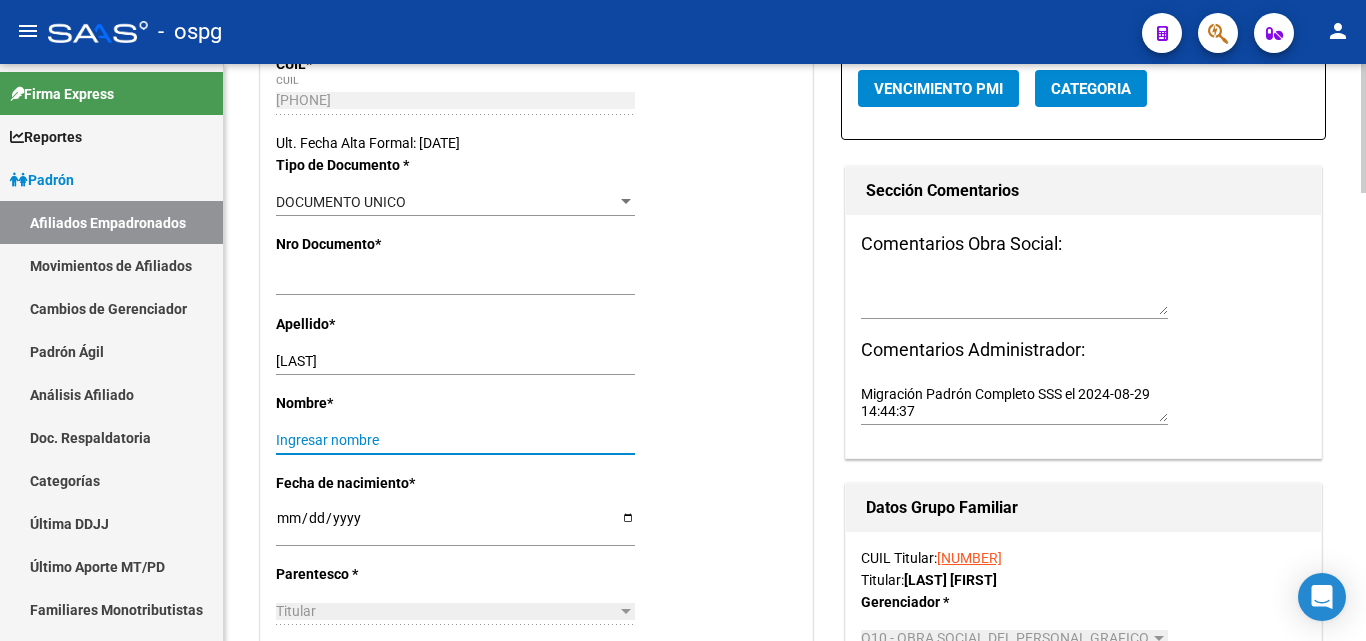 click on "Ingresar nombre" at bounding box center [455, 440] 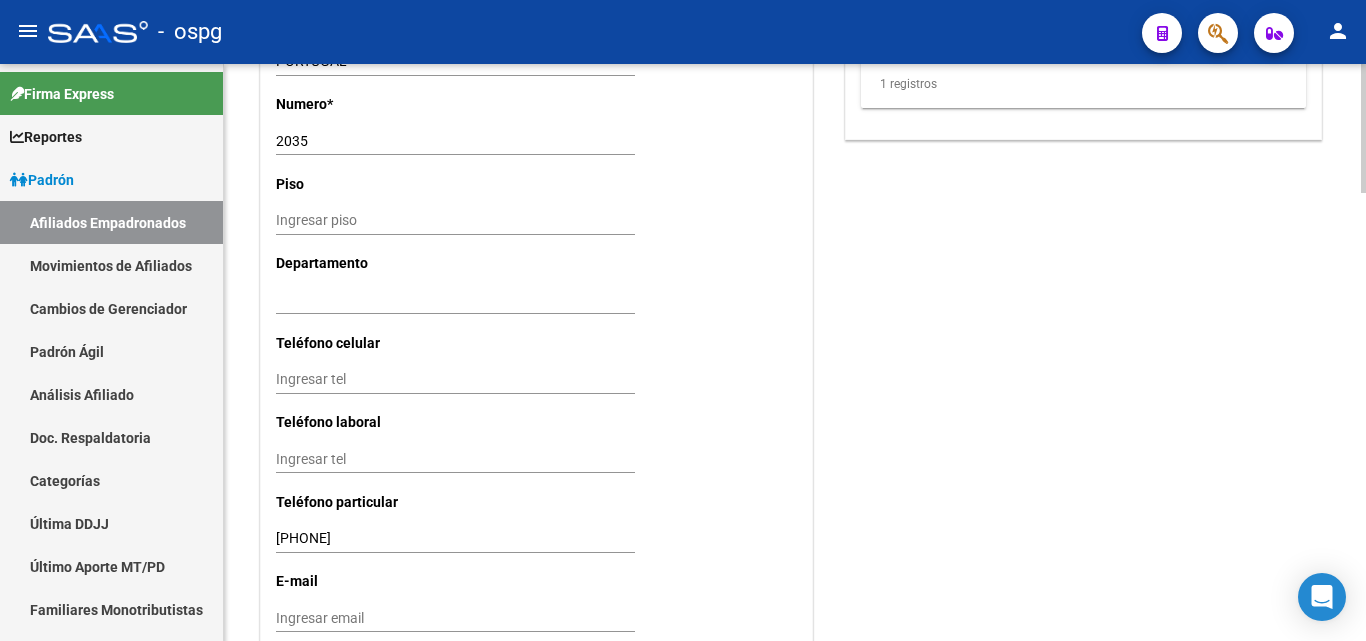 scroll, scrollTop: 1946, scrollLeft: 0, axis: vertical 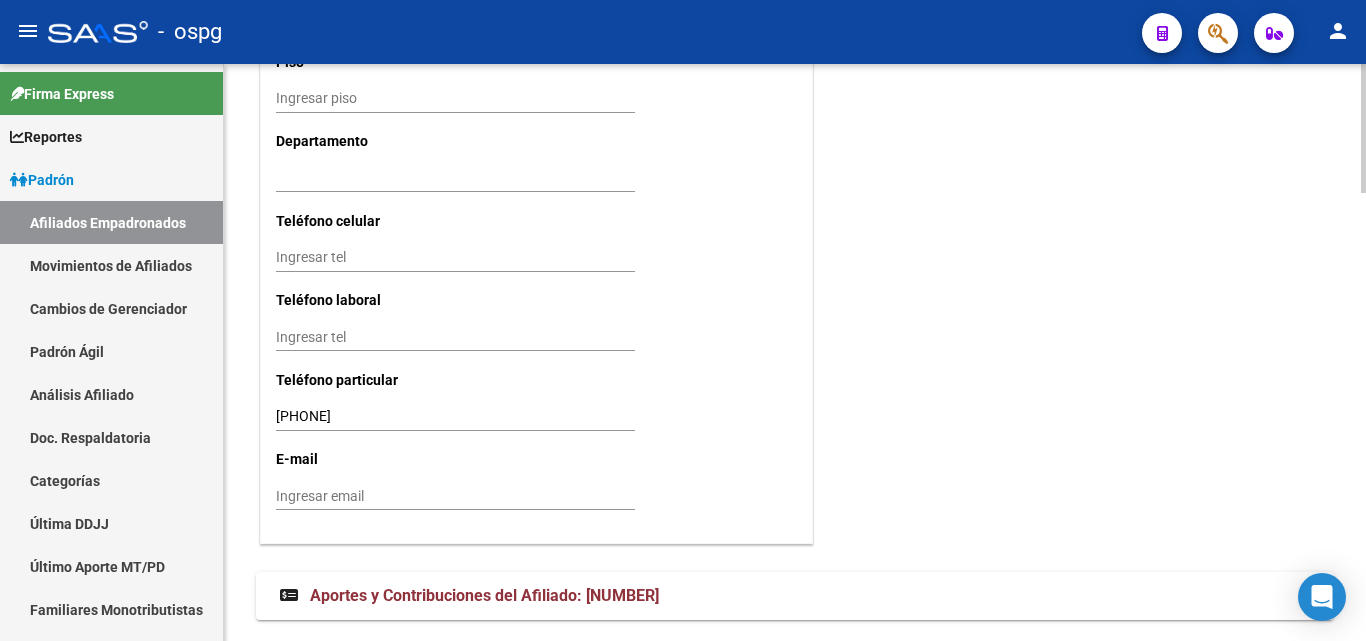 type on "[FIRST] [LAST]" 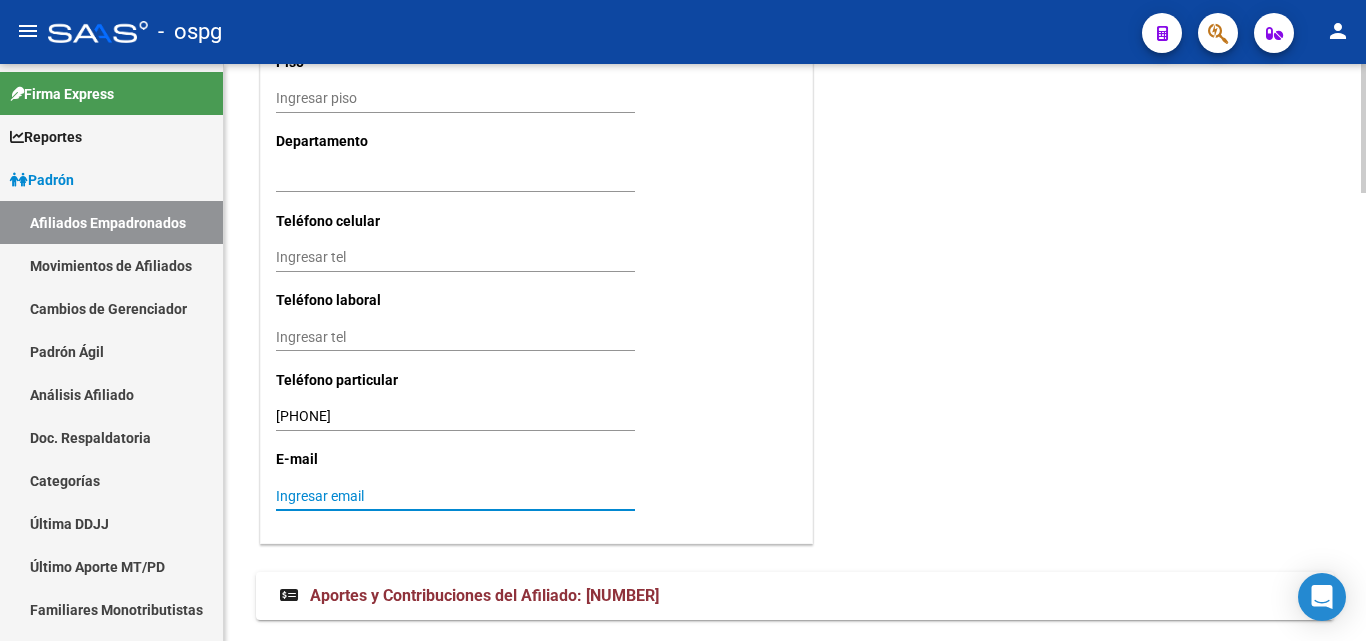 click on "Ingresar email" at bounding box center (455, 496) 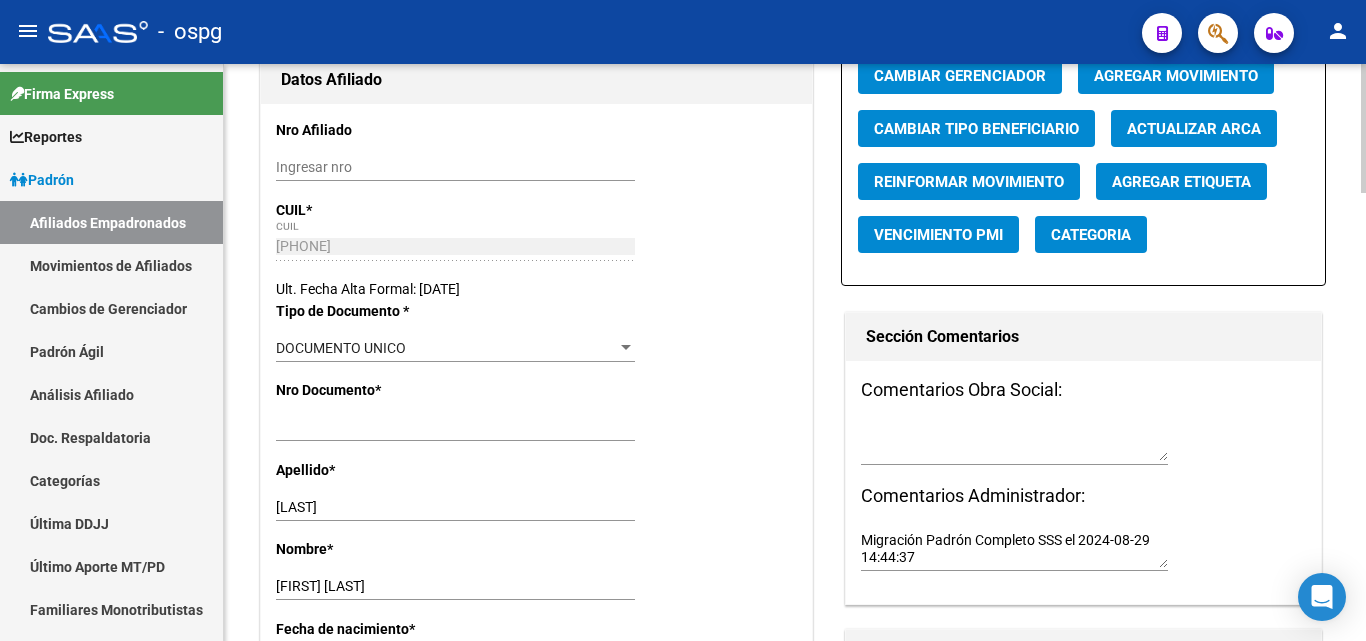 scroll, scrollTop: 0, scrollLeft: 0, axis: both 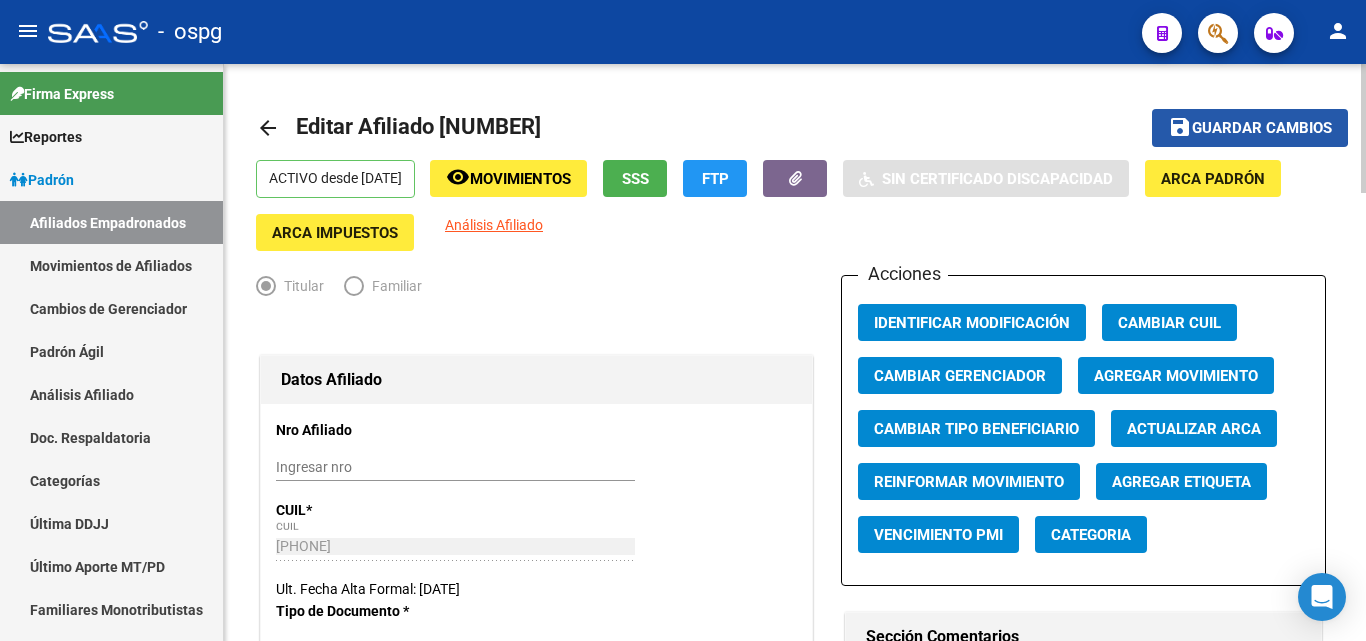 click on "save" 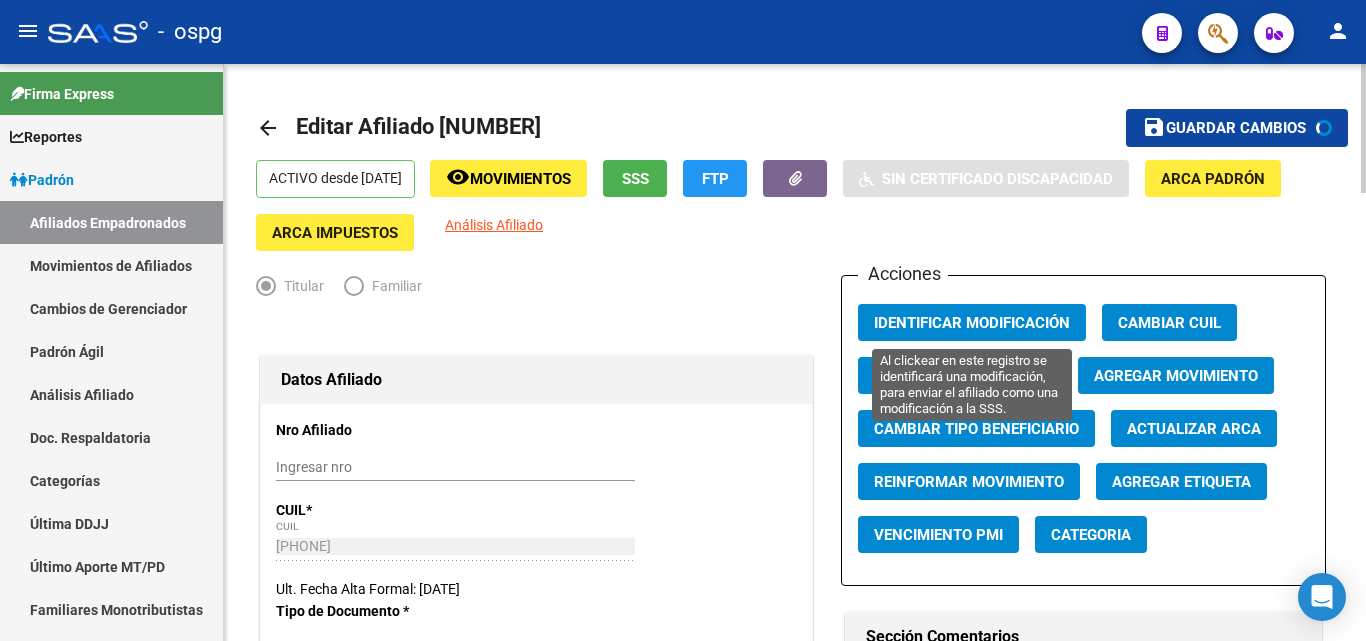 click on "Identificar Modificación" 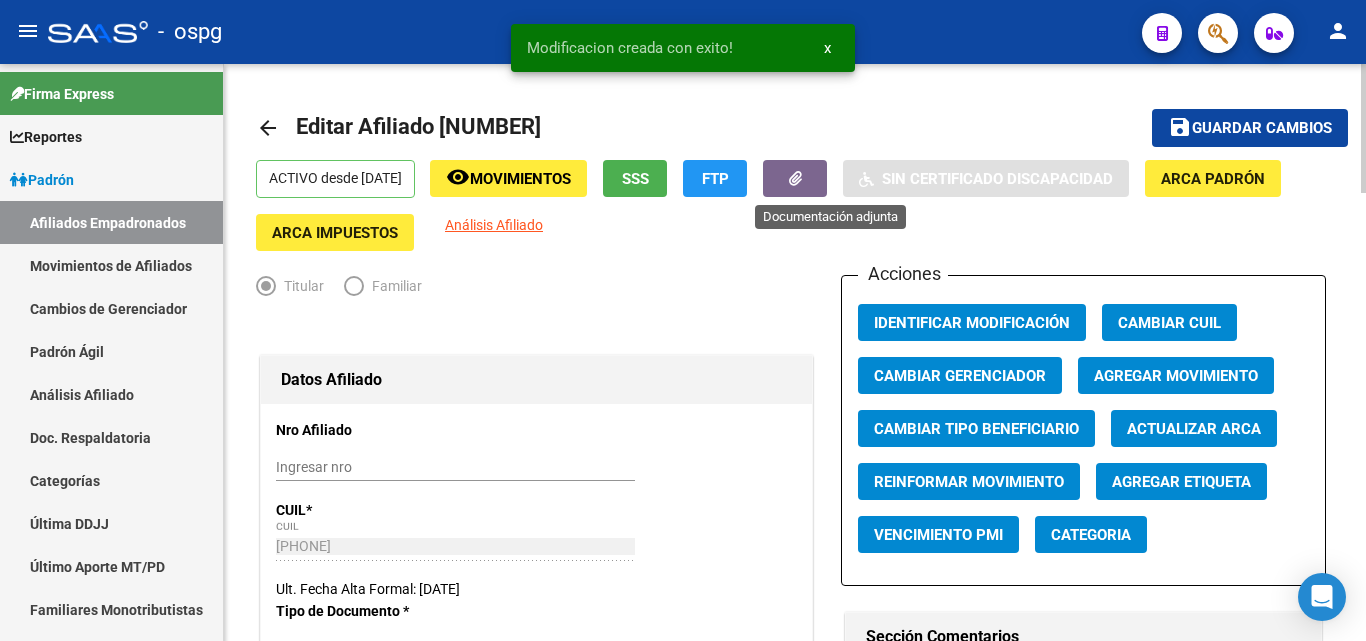click 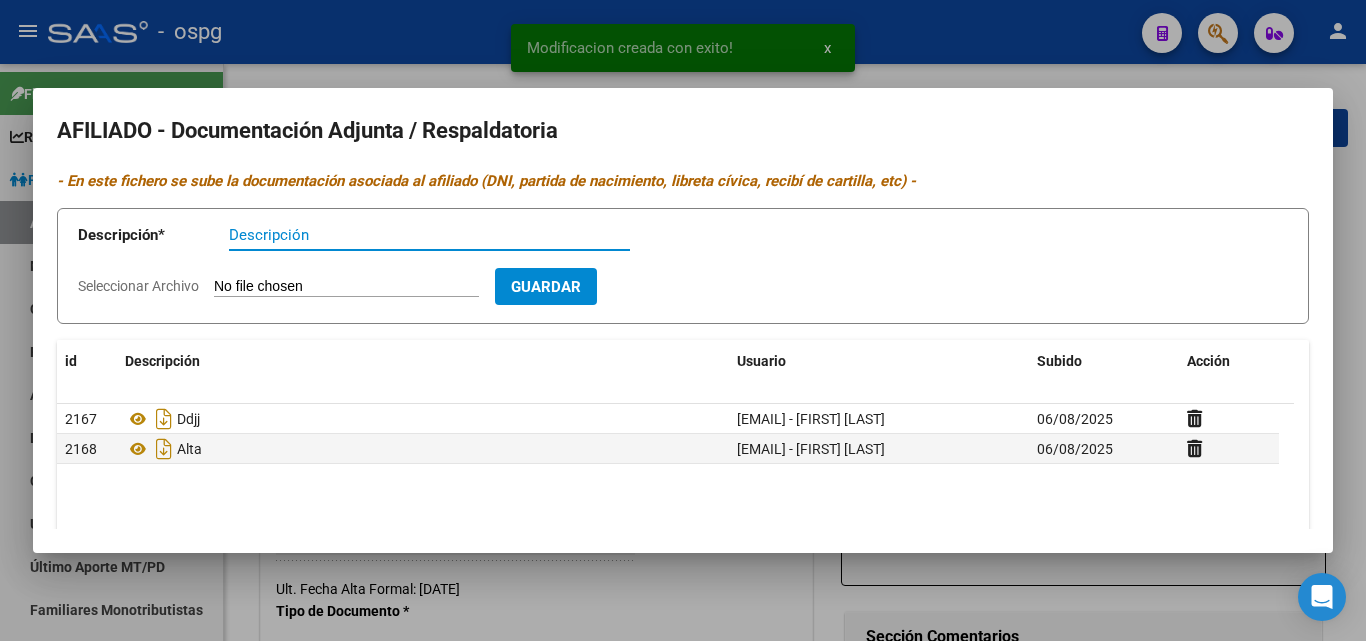 click at bounding box center [683, 320] 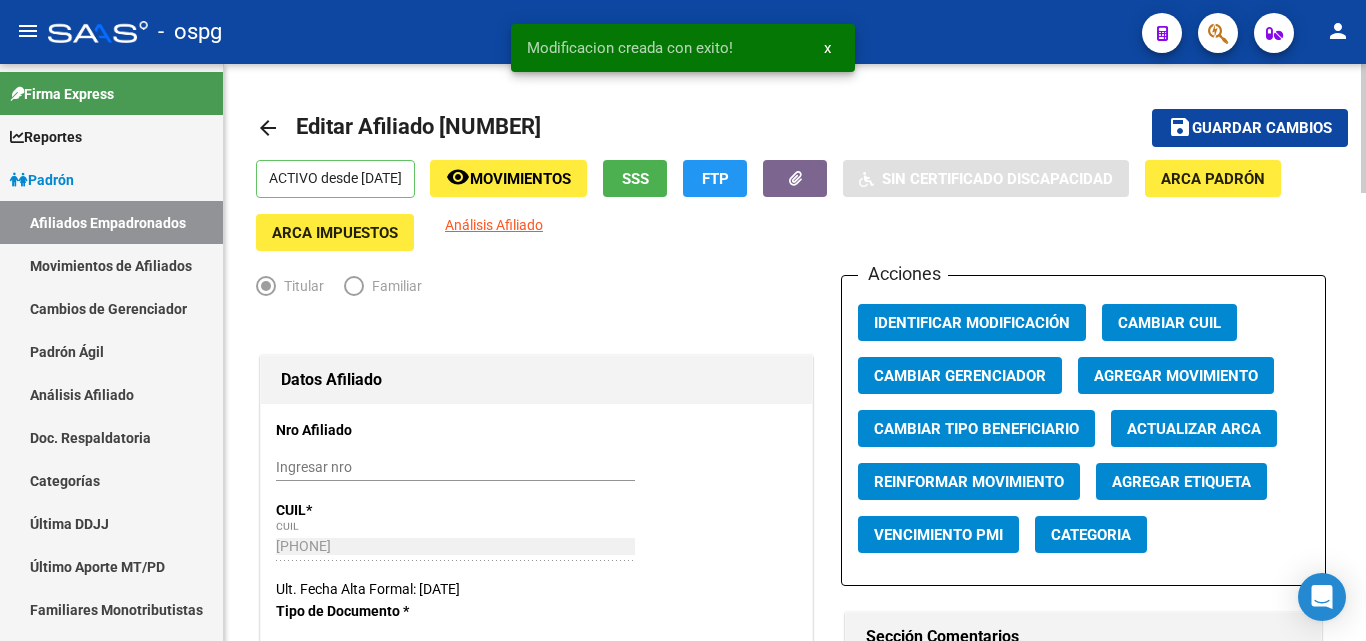 click on "arrow_back" 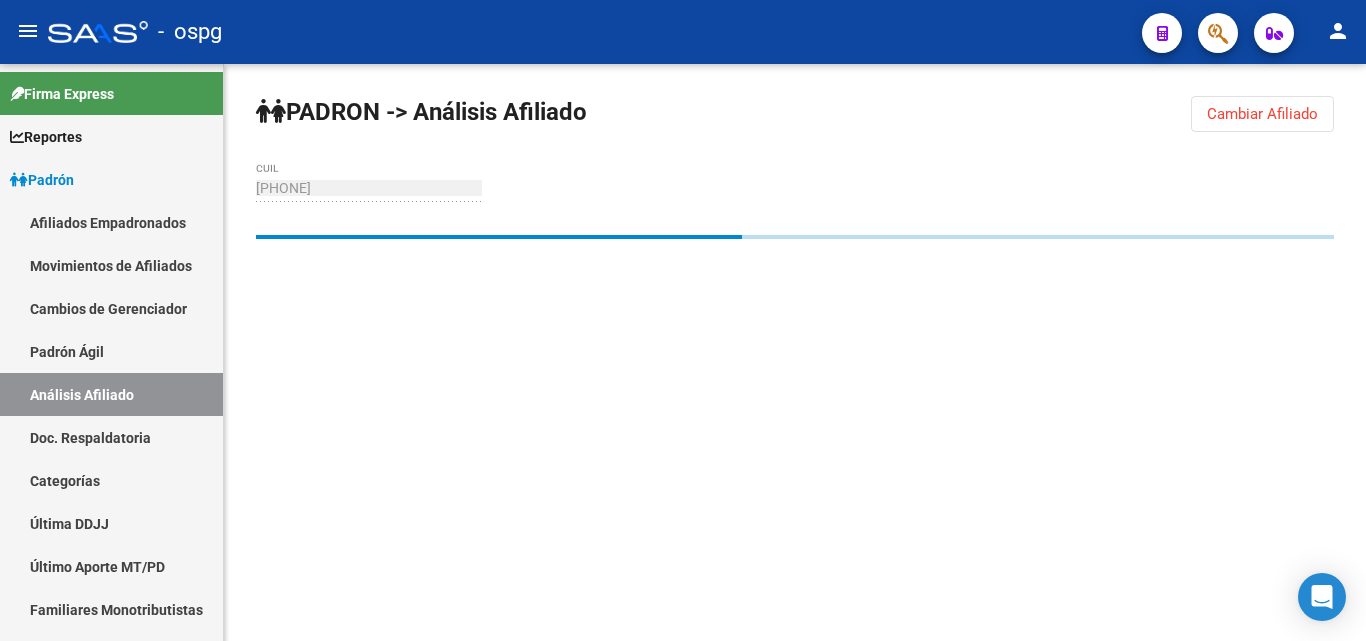 click on "Cambiar Afiliado" 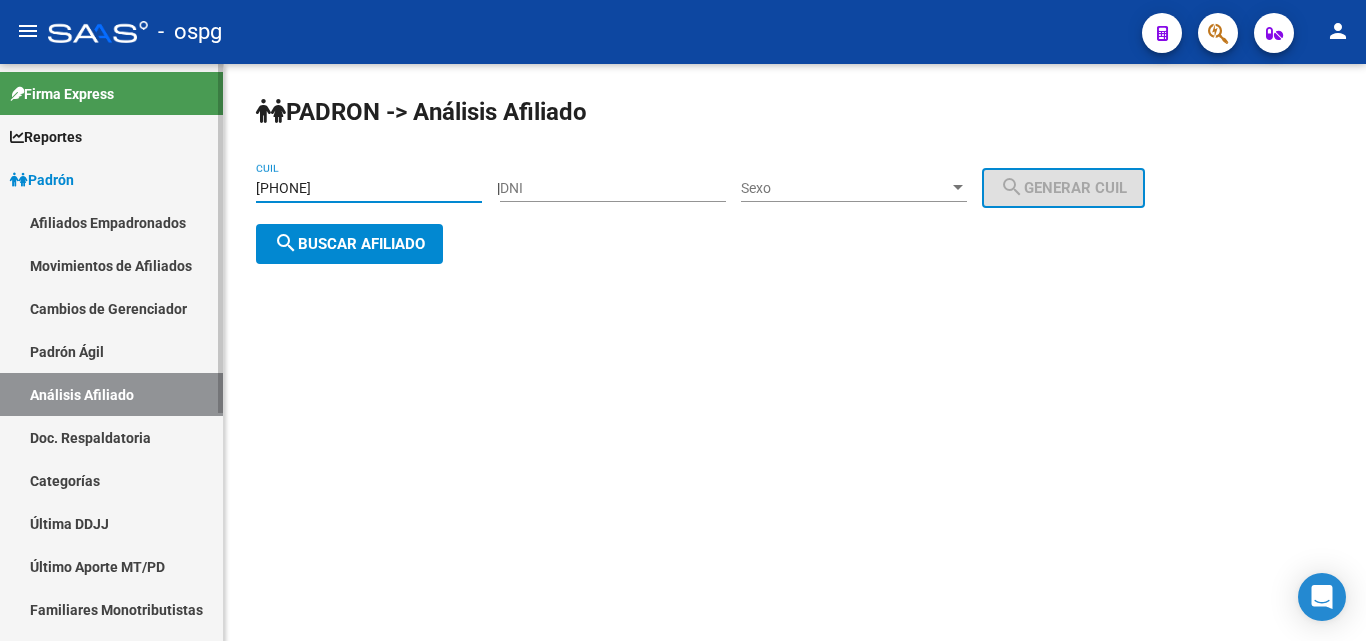 drag, startPoint x: 366, startPoint y: 193, endPoint x: 219, endPoint y: 182, distance: 147.411 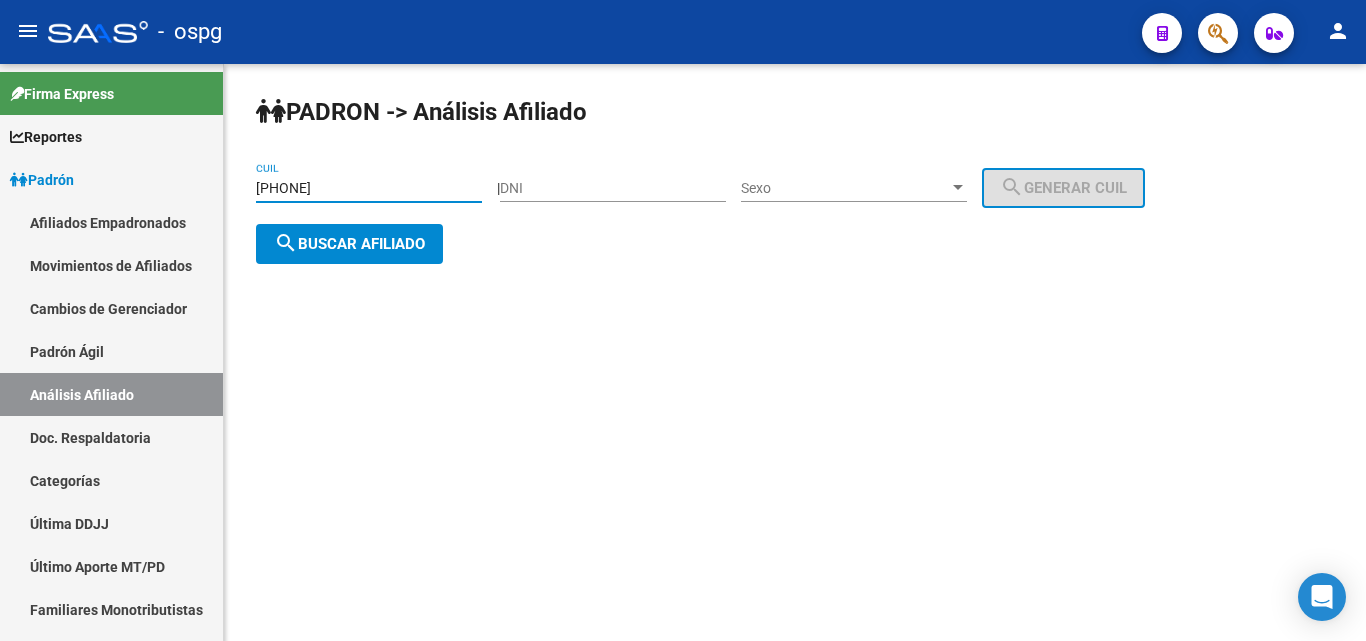 drag, startPoint x: 219, startPoint y: 181, endPoint x: 960, endPoint y: 378, distance: 766.73987 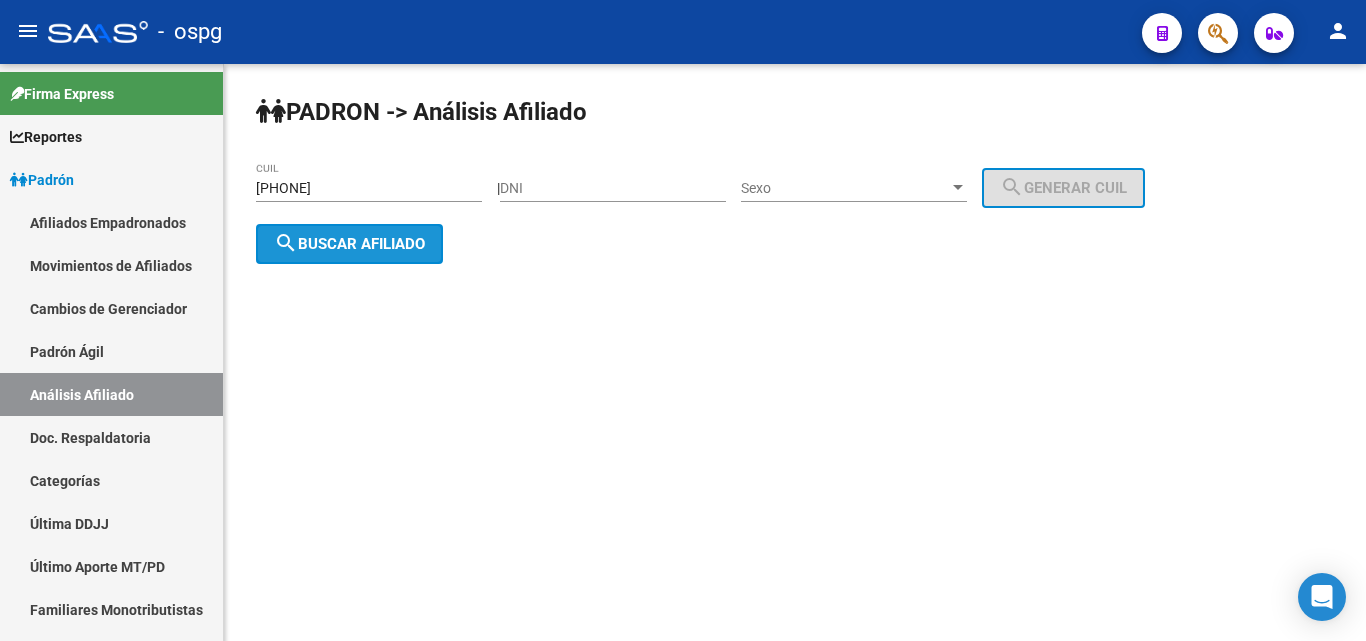 click on "search  Buscar afiliado" 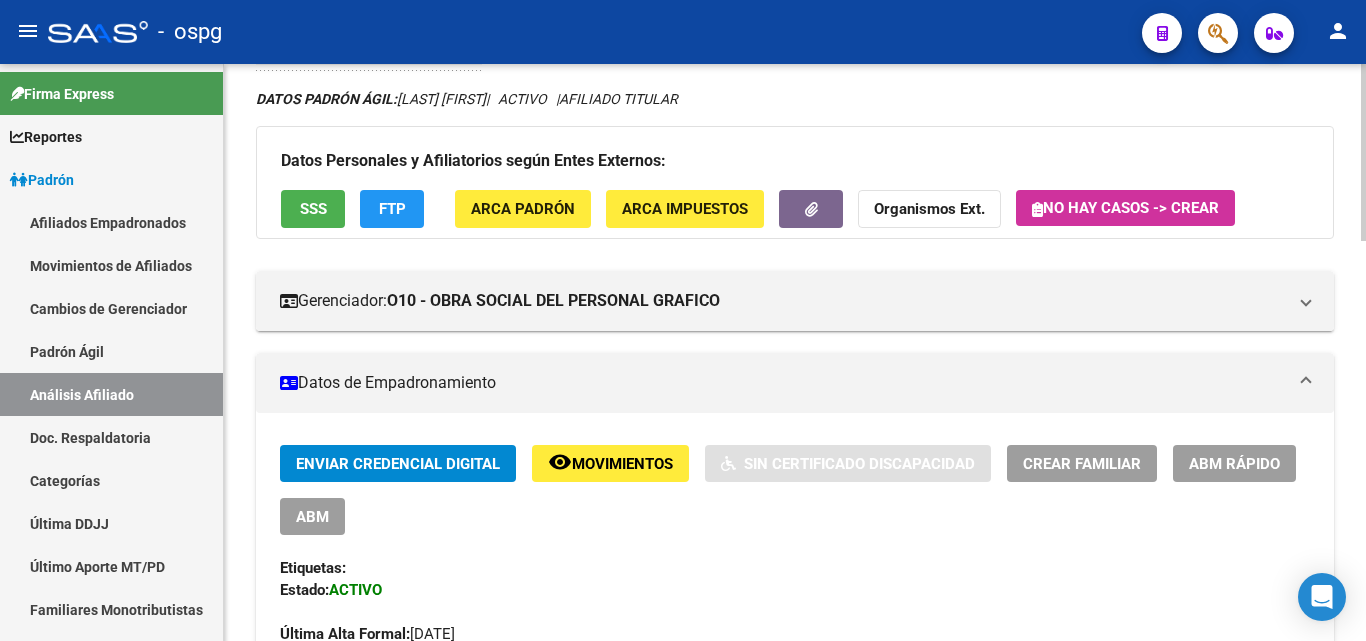 scroll, scrollTop: 0, scrollLeft: 0, axis: both 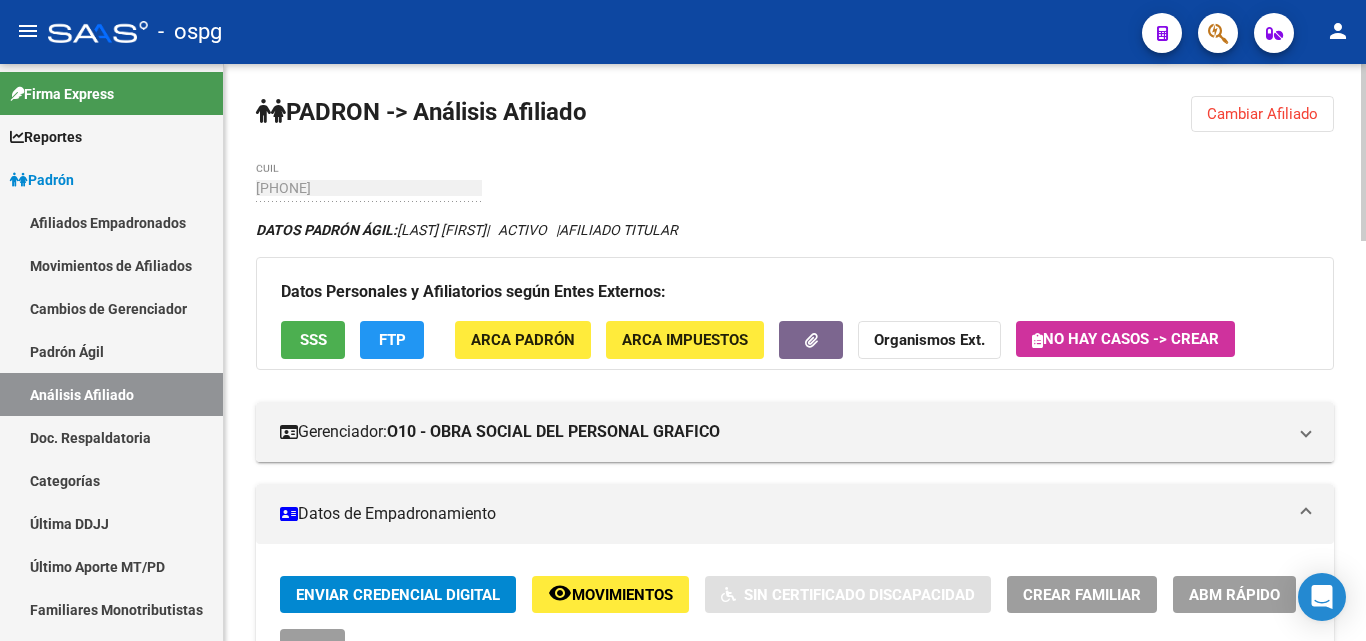 click on "Cambiar Afiliado" 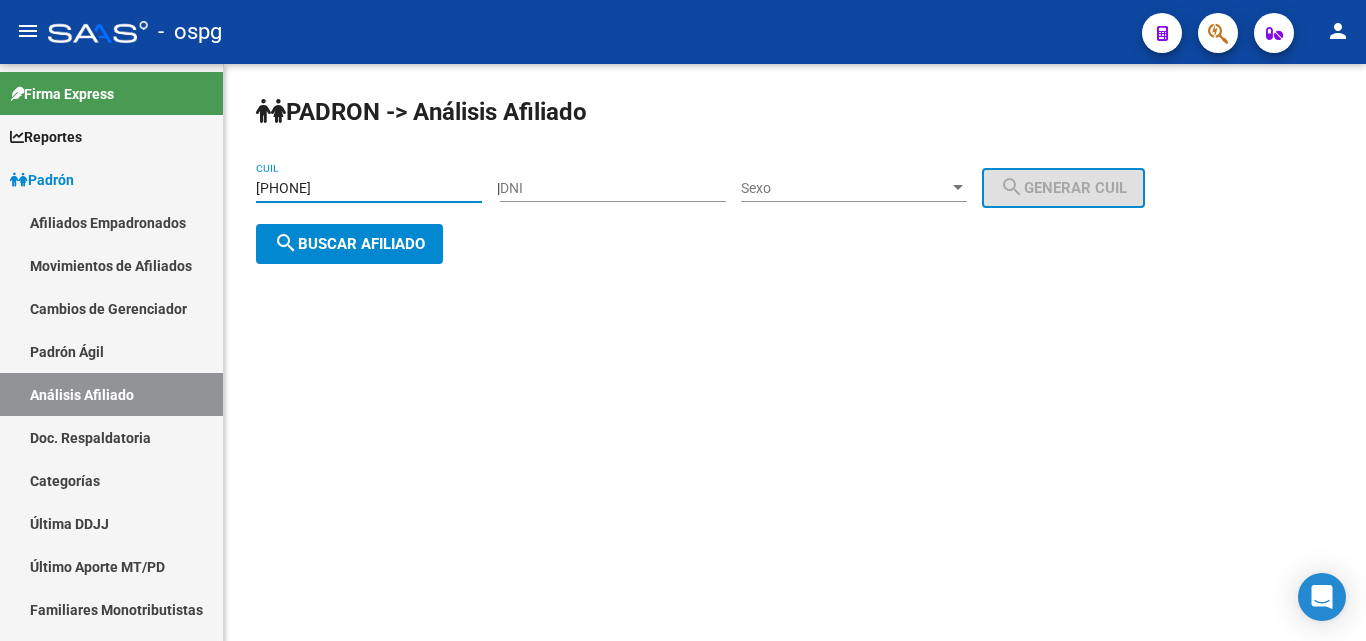 drag, startPoint x: 329, startPoint y: 192, endPoint x: 241, endPoint y: 192, distance: 88 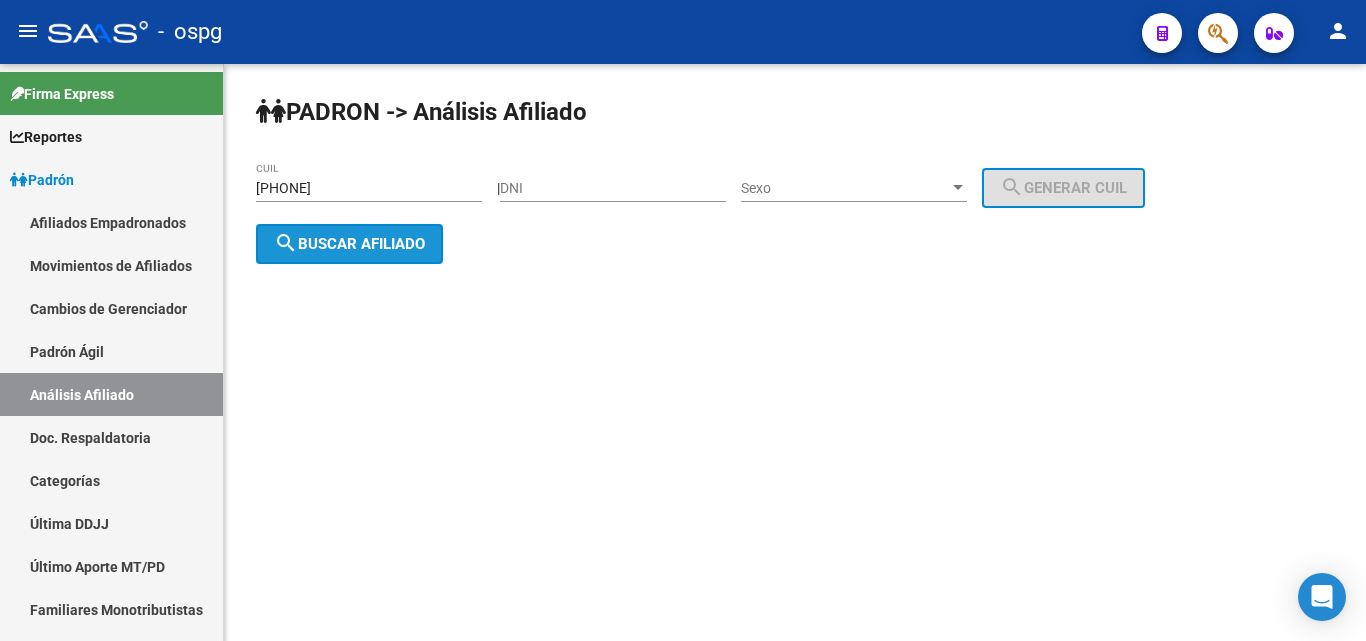 click on "search  Buscar afiliado" 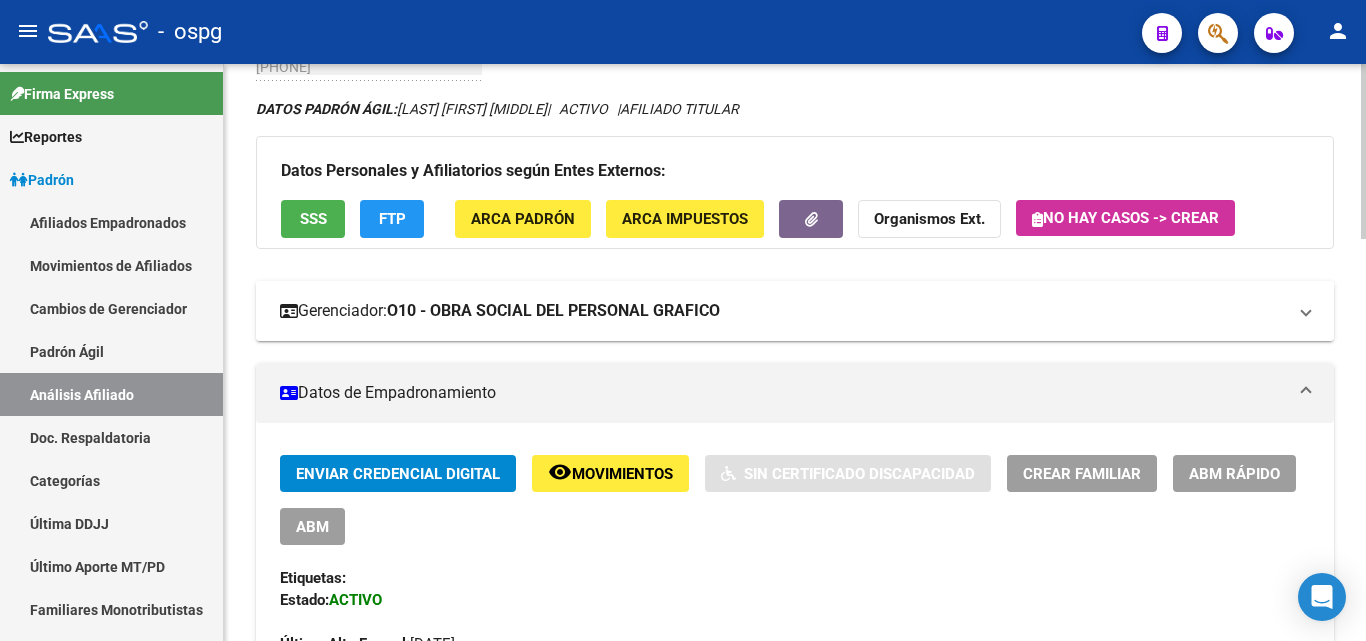 scroll, scrollTop: 0, scrollLeft: 0, axis: both 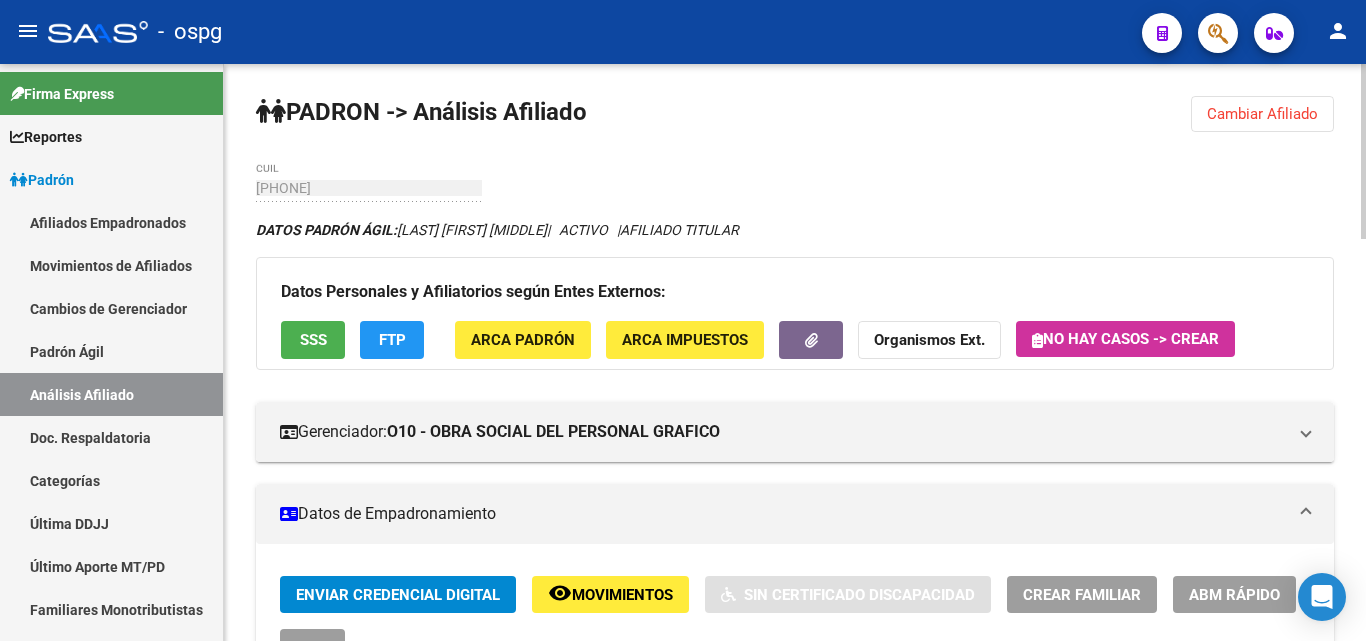 click on "FTP" 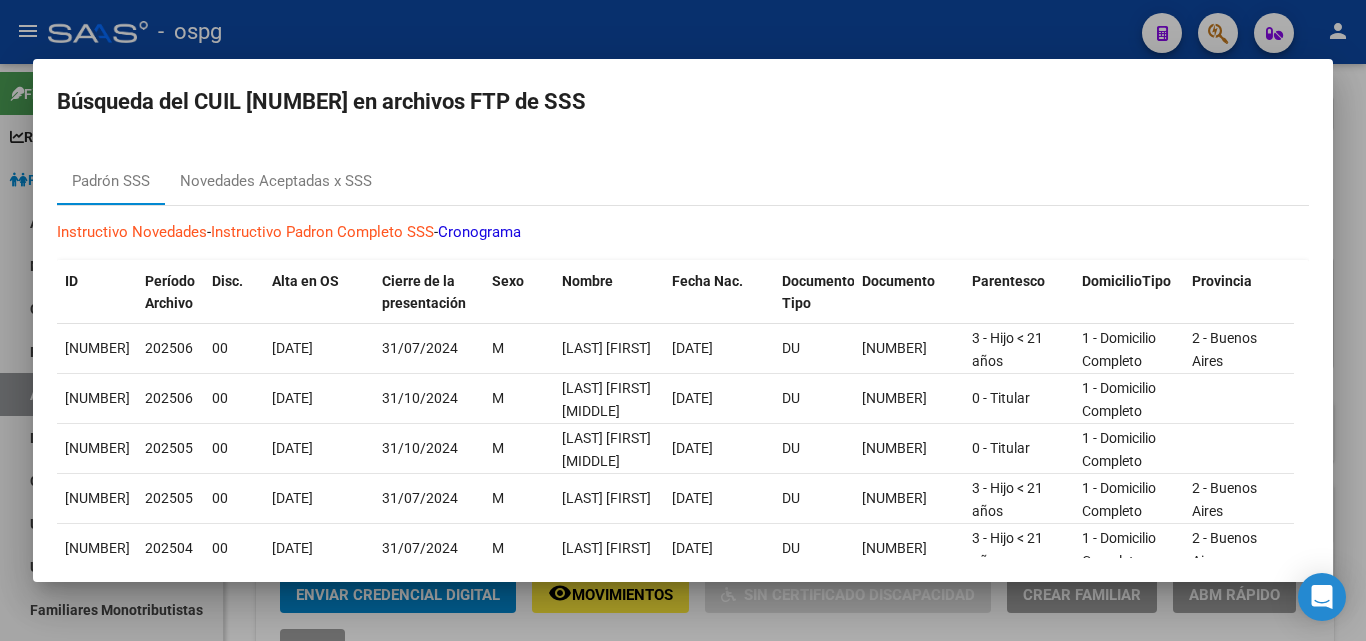 click at bounding box center (683, 320) 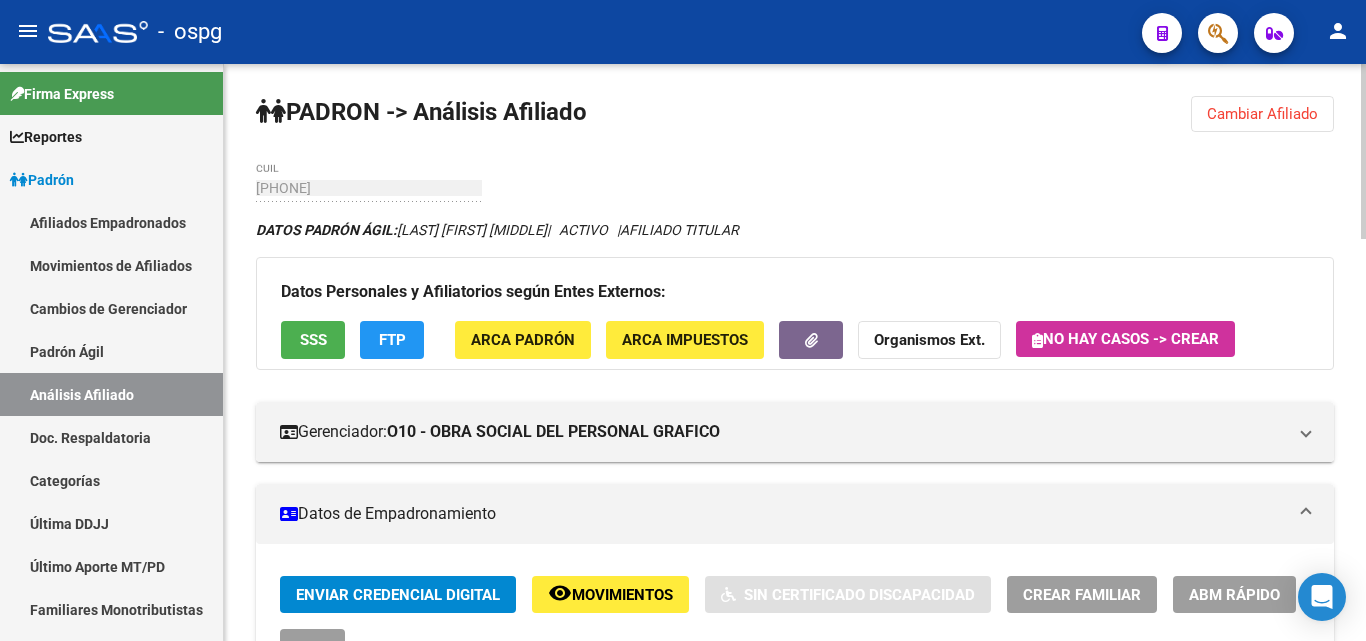click 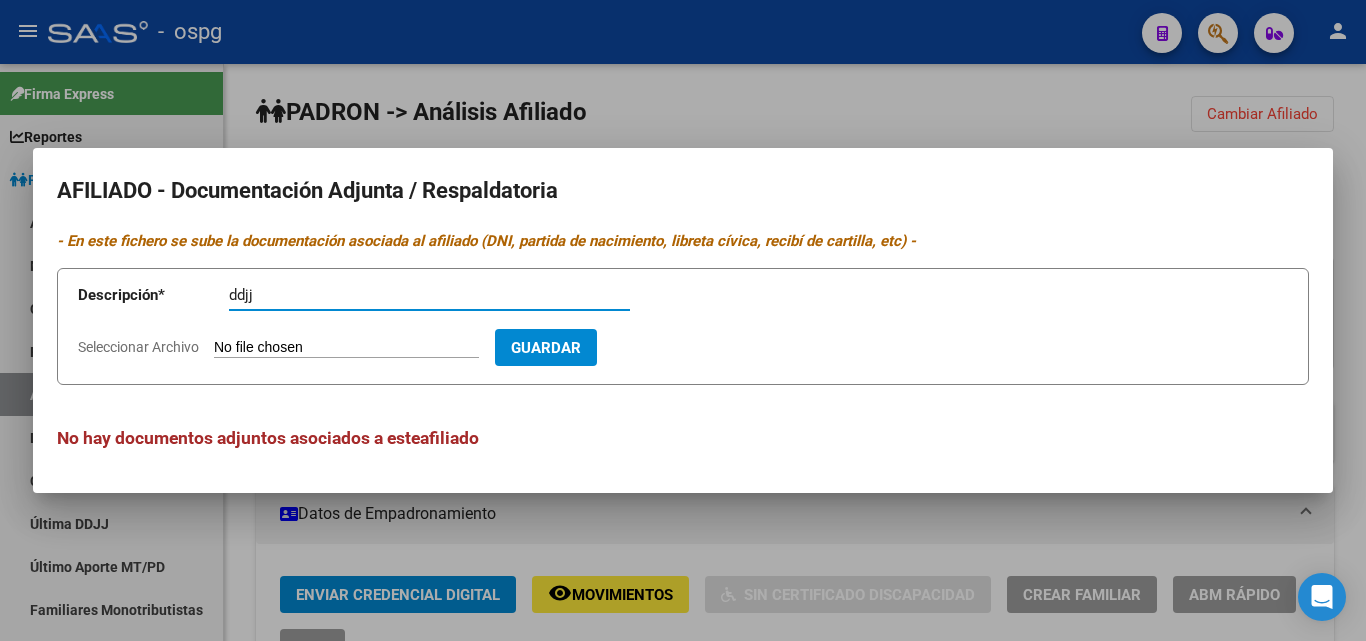 type on "ddjj" 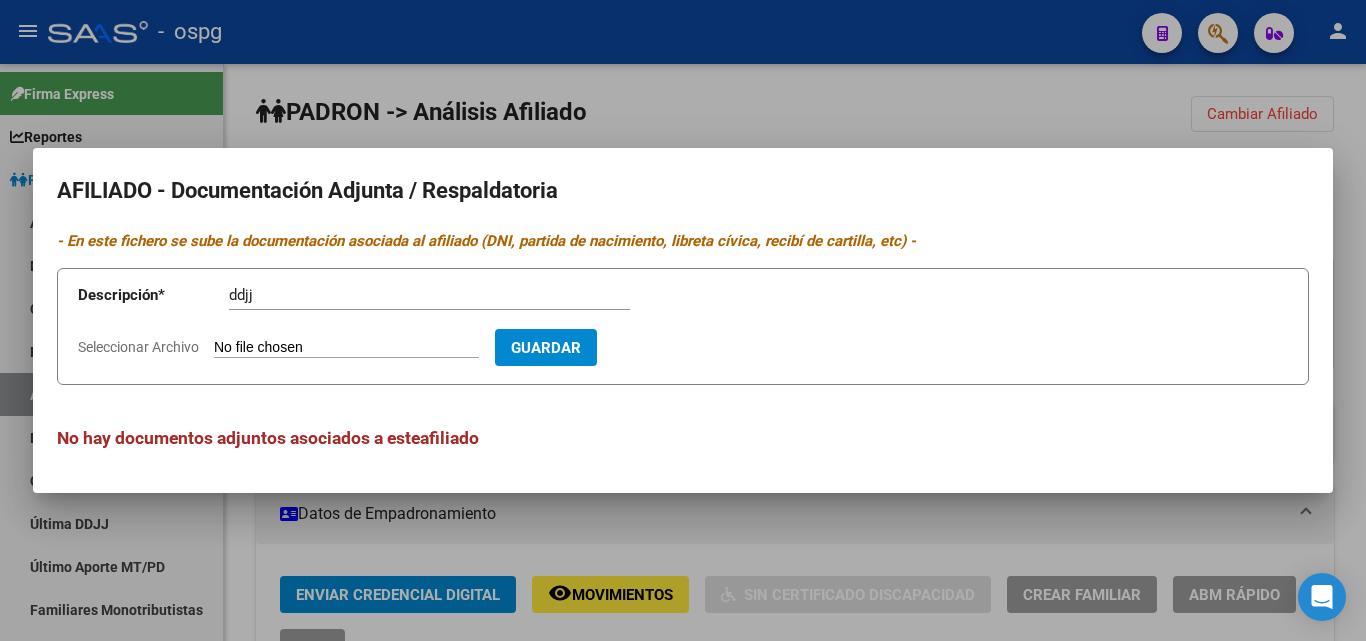 type on "C:\fakepath\ [FIRST].PDF" 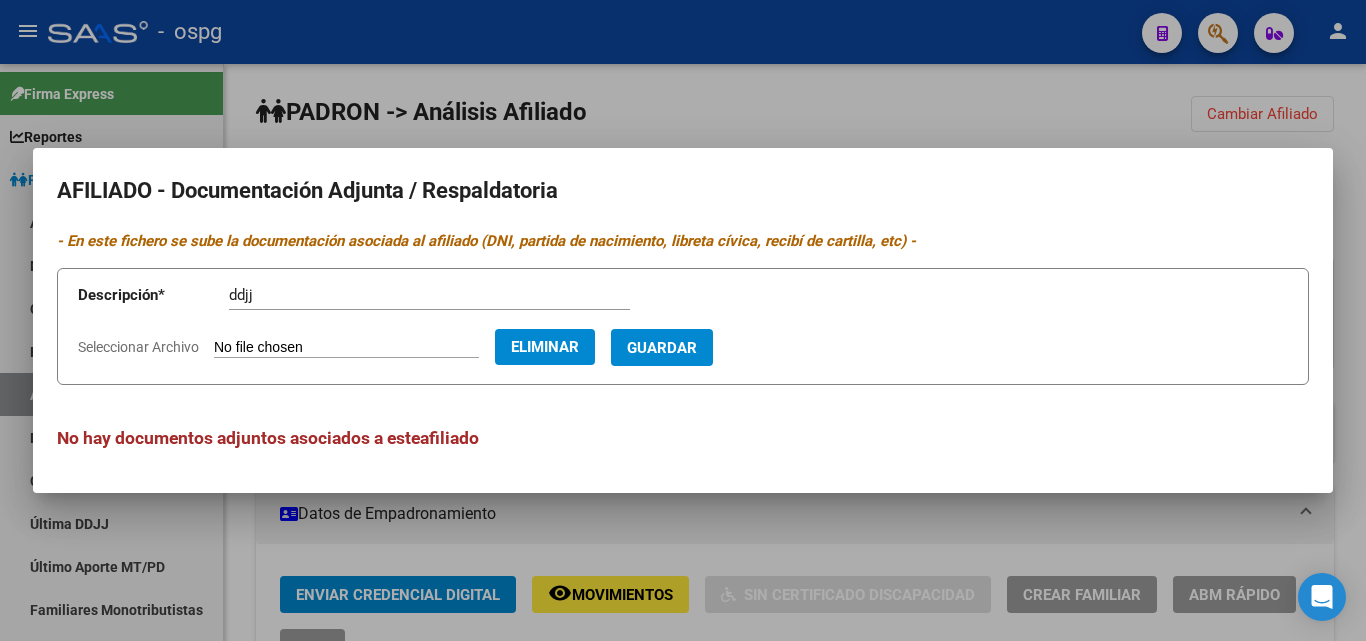 click on "Guardar" at bounding box center [662, 348] 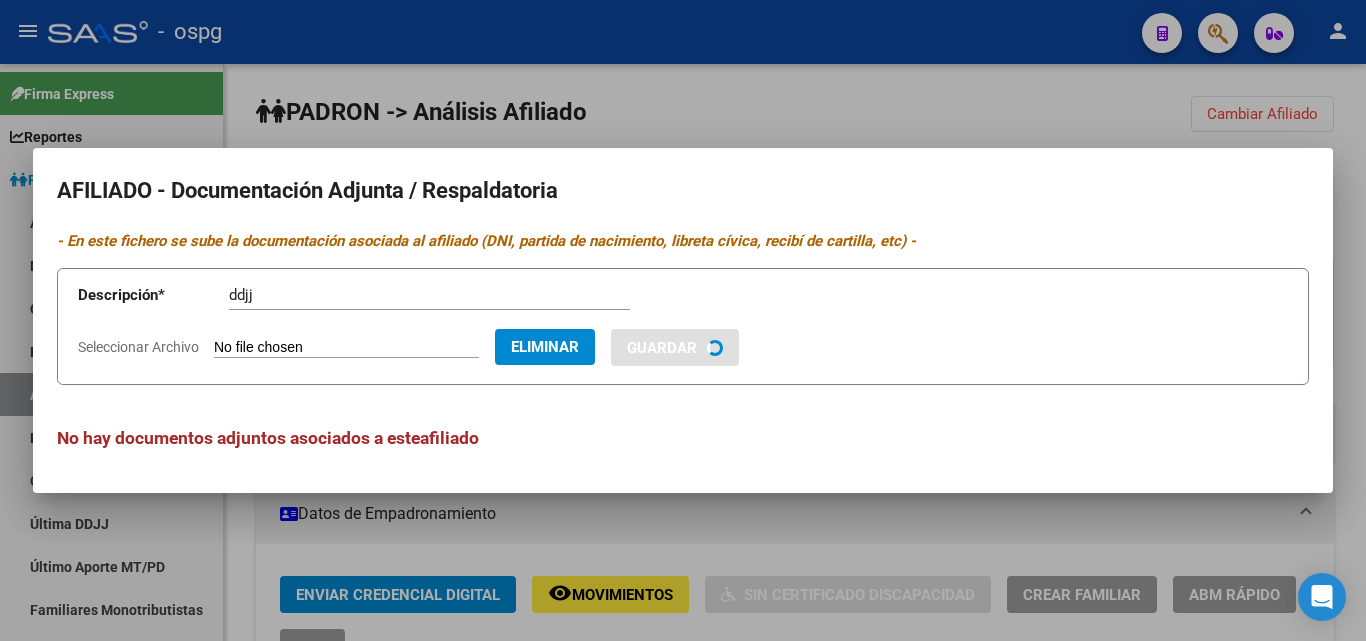 type 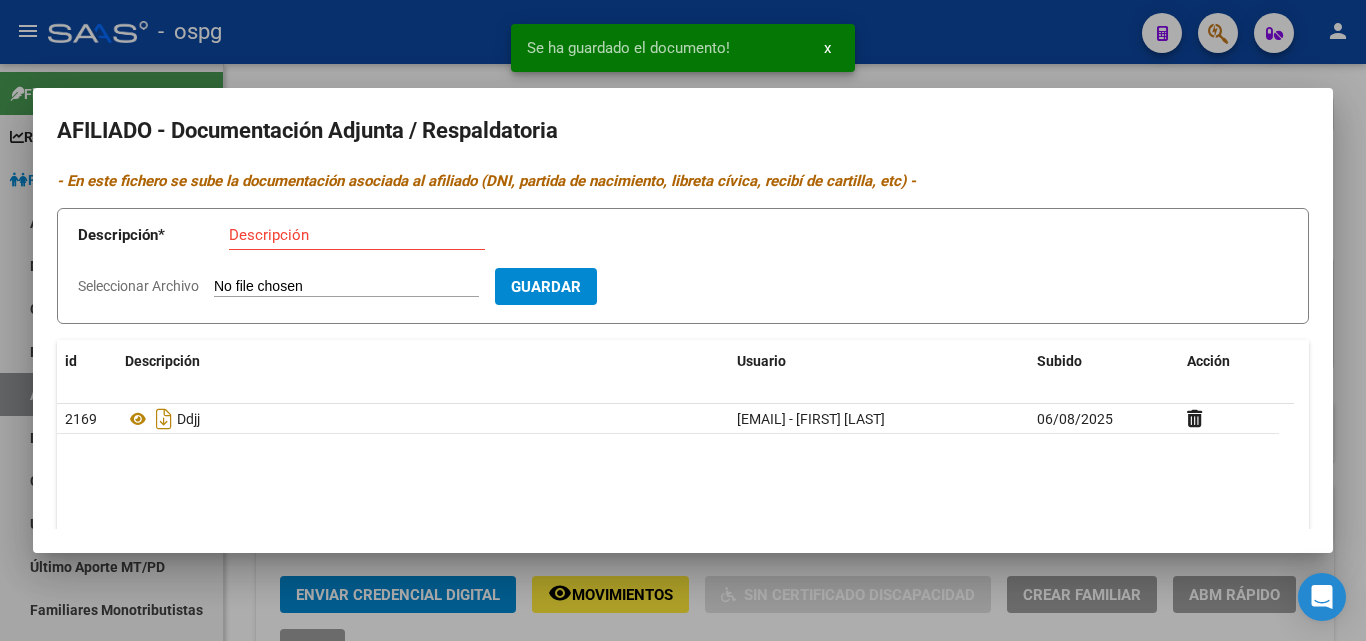 click on "Descripción" at bounding box center [357, 235] 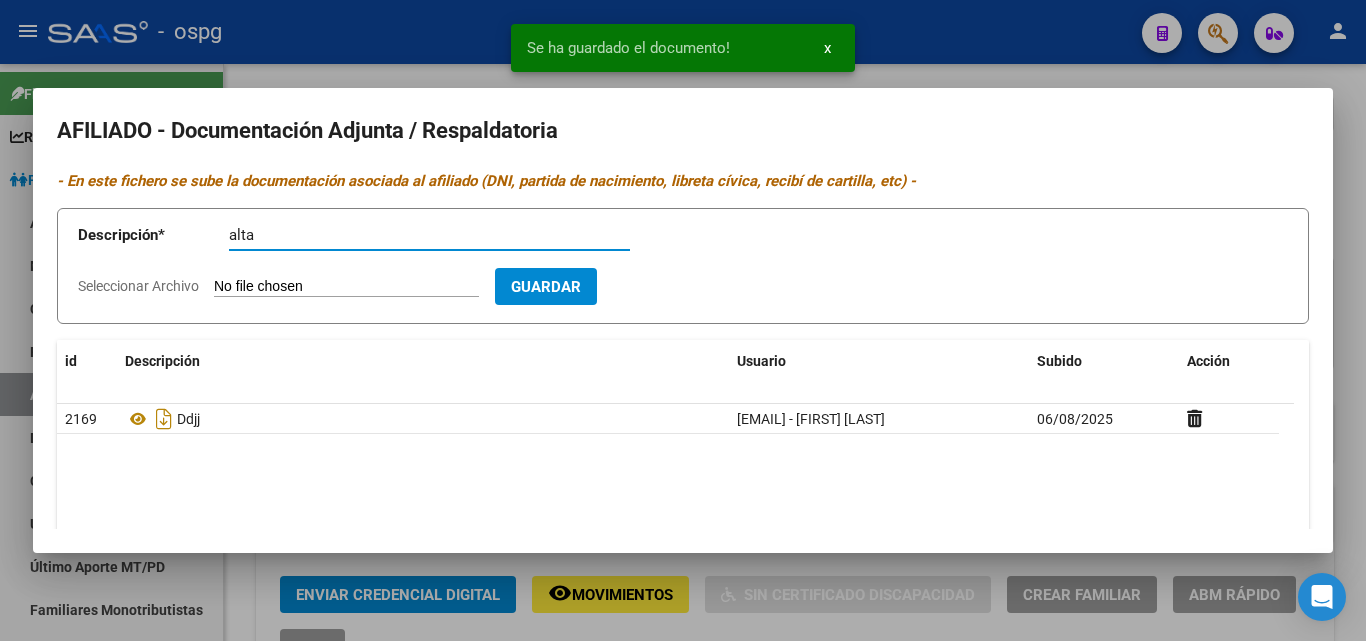 type on "alta" 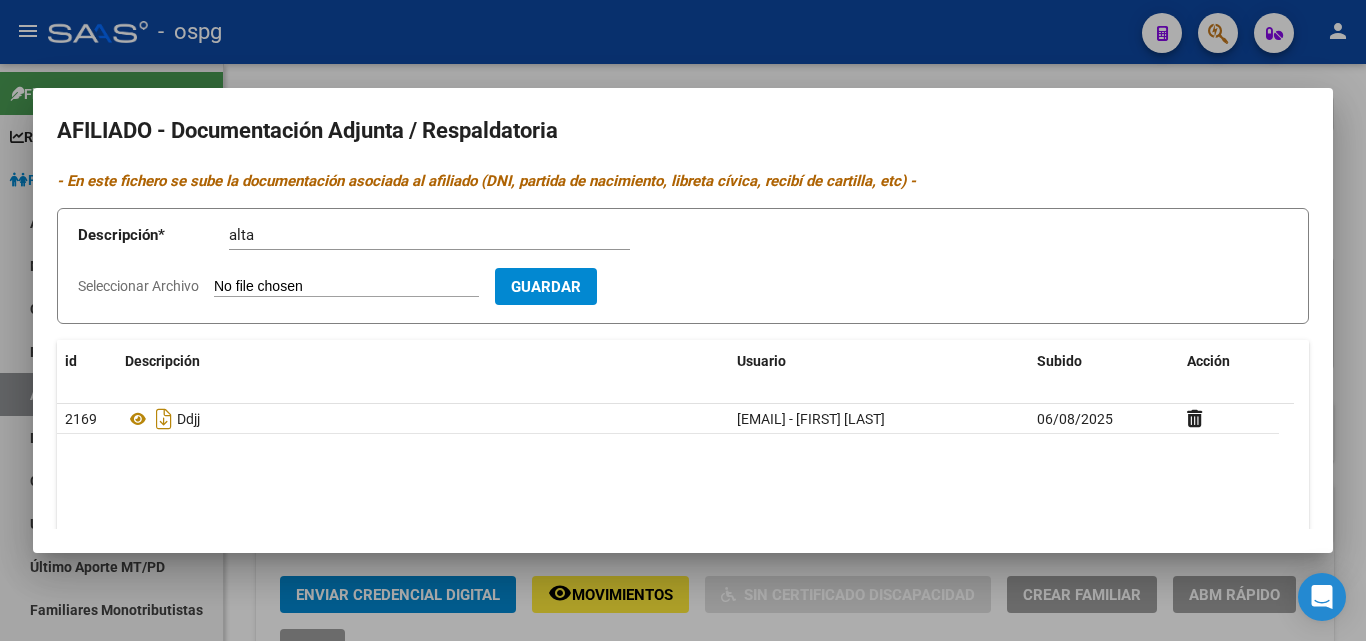 type on "C:\fakepath\Alta [LAST] [FIRST]  [DATE].pdf" 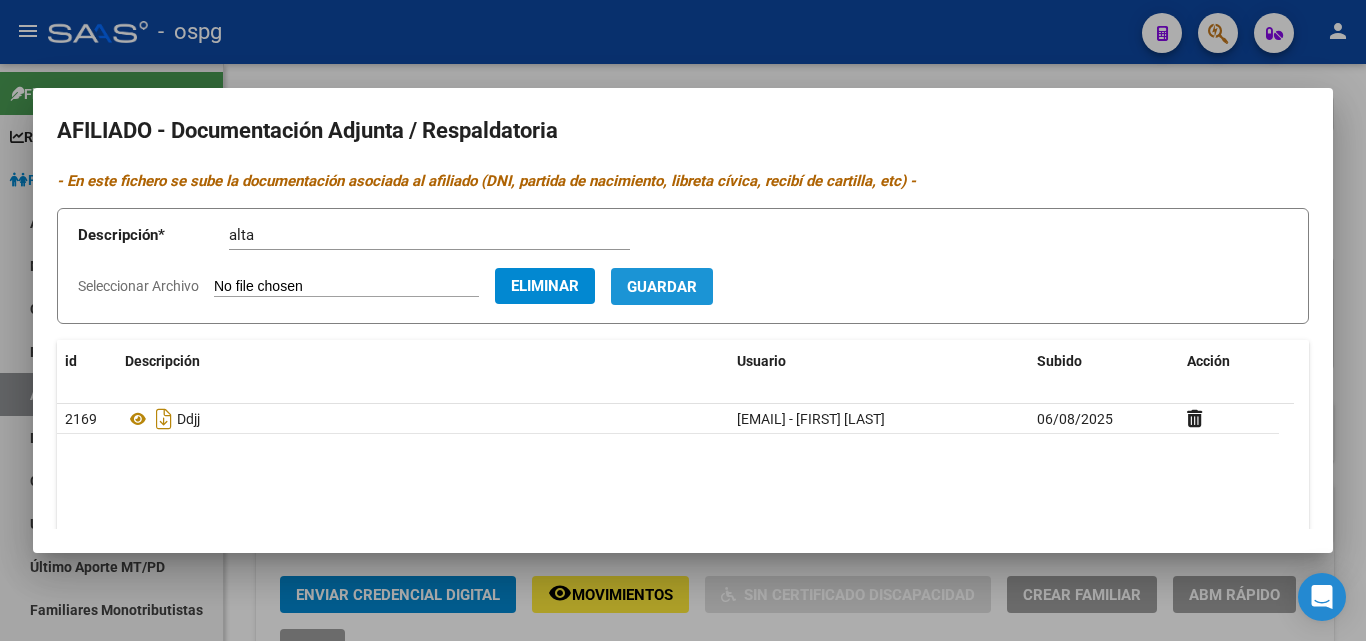 click on "Guardar" at bounding box center [662, 287] 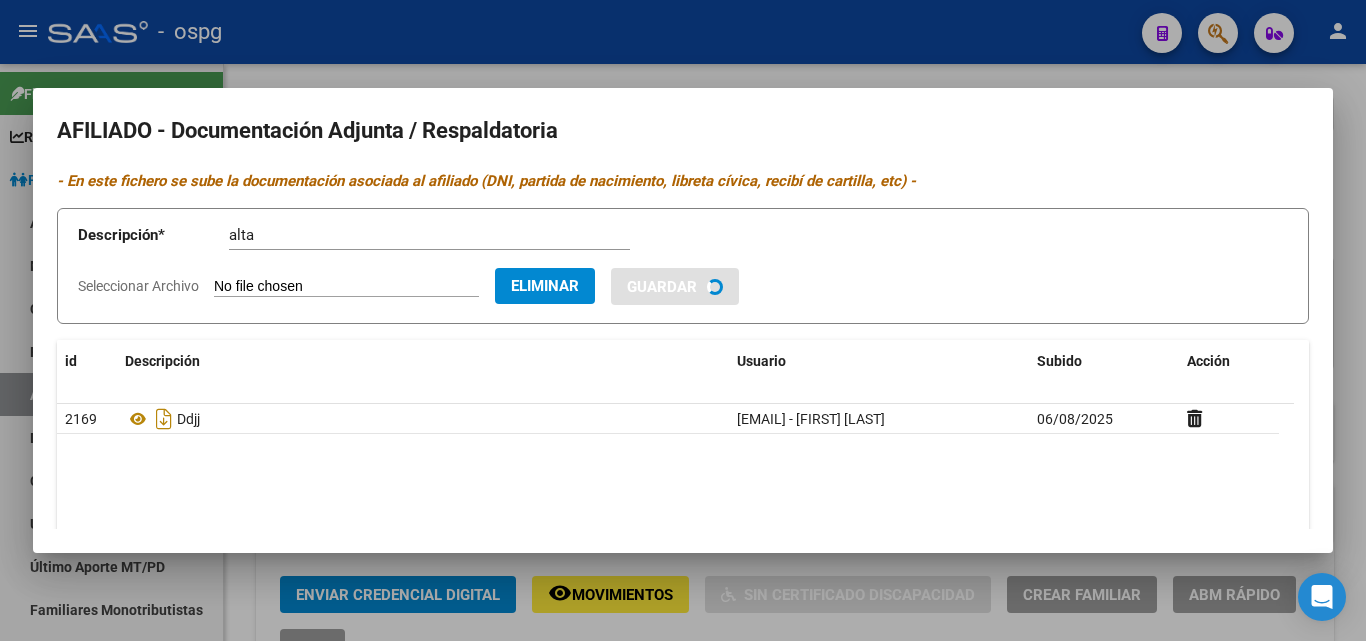type 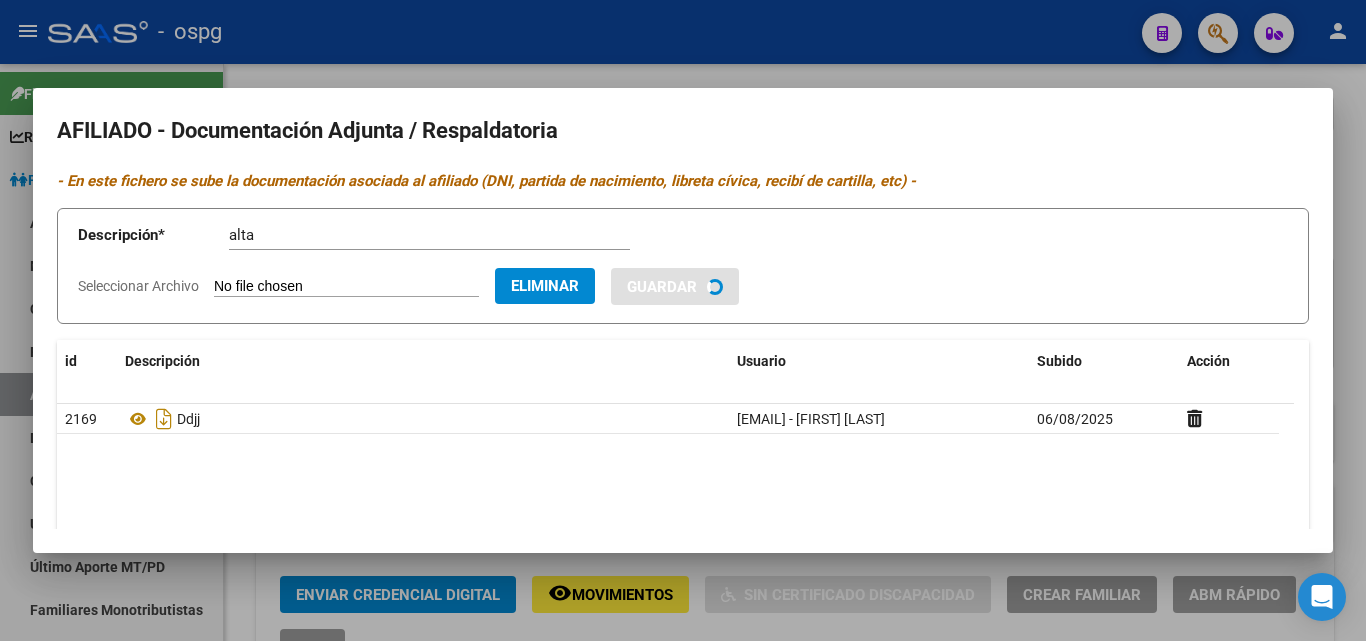 type 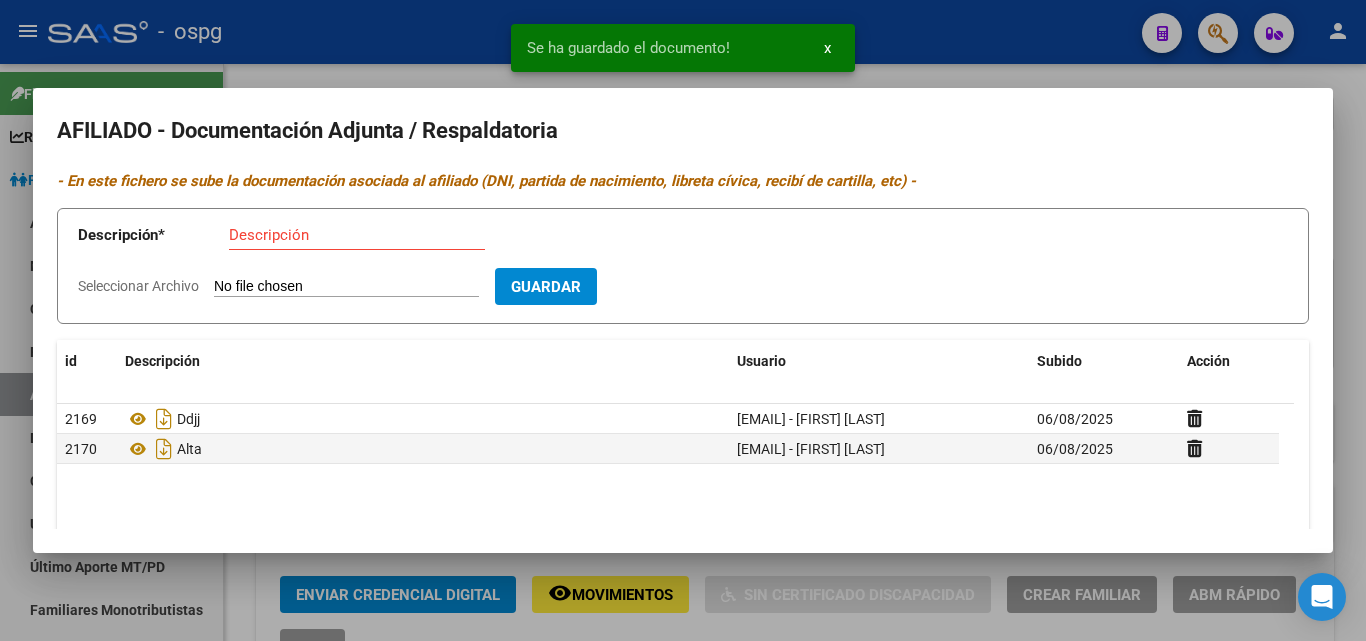 click at bounding box center (683, 320) 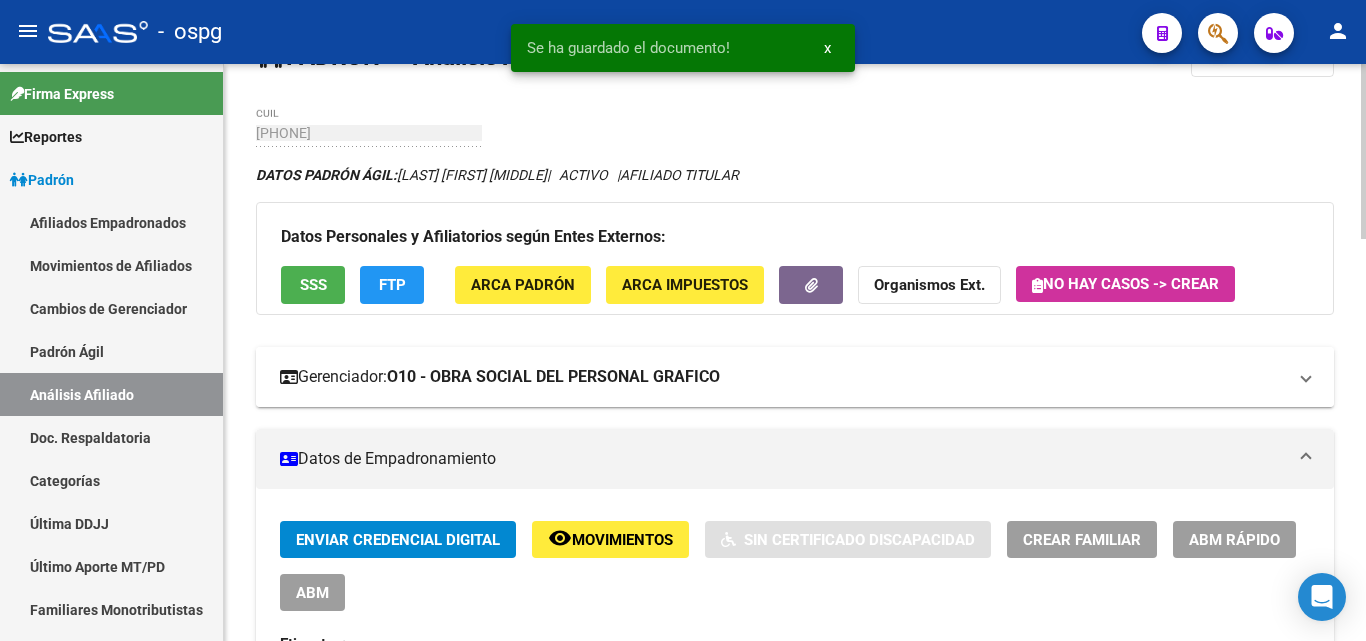 scroll, scrollTop: 100, scrollLeft: 0, axis: vertical 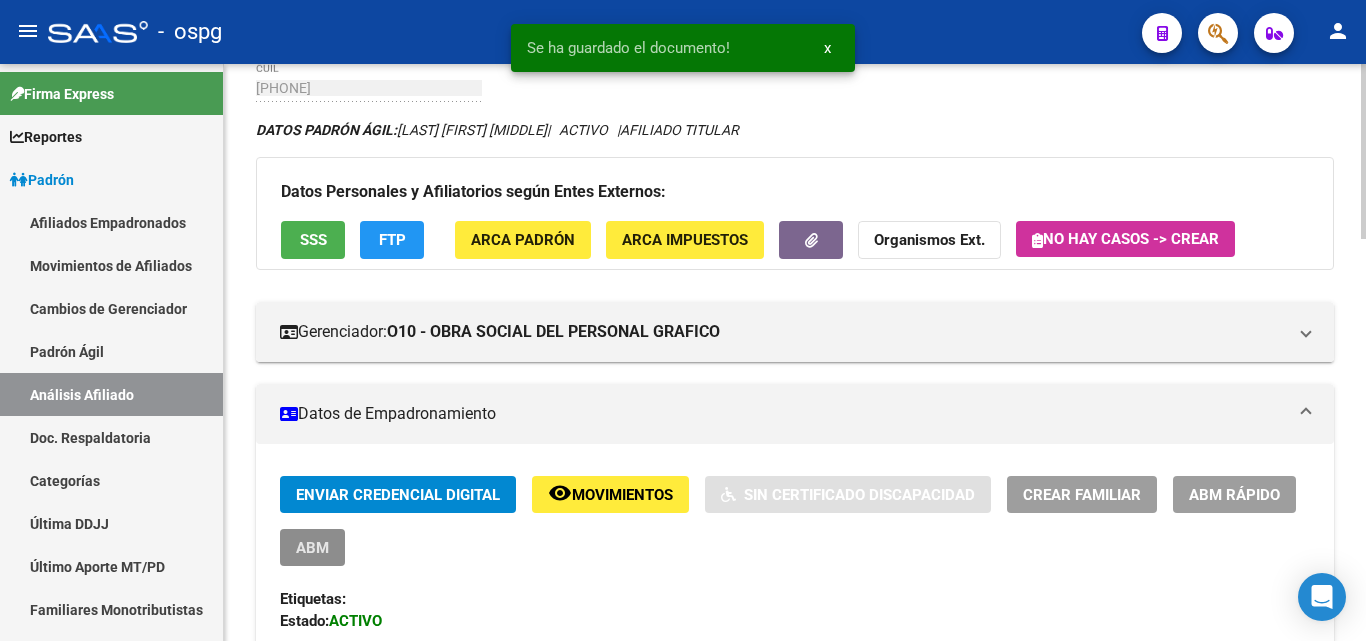 click on "ABM" at bounding box center [312, 547] 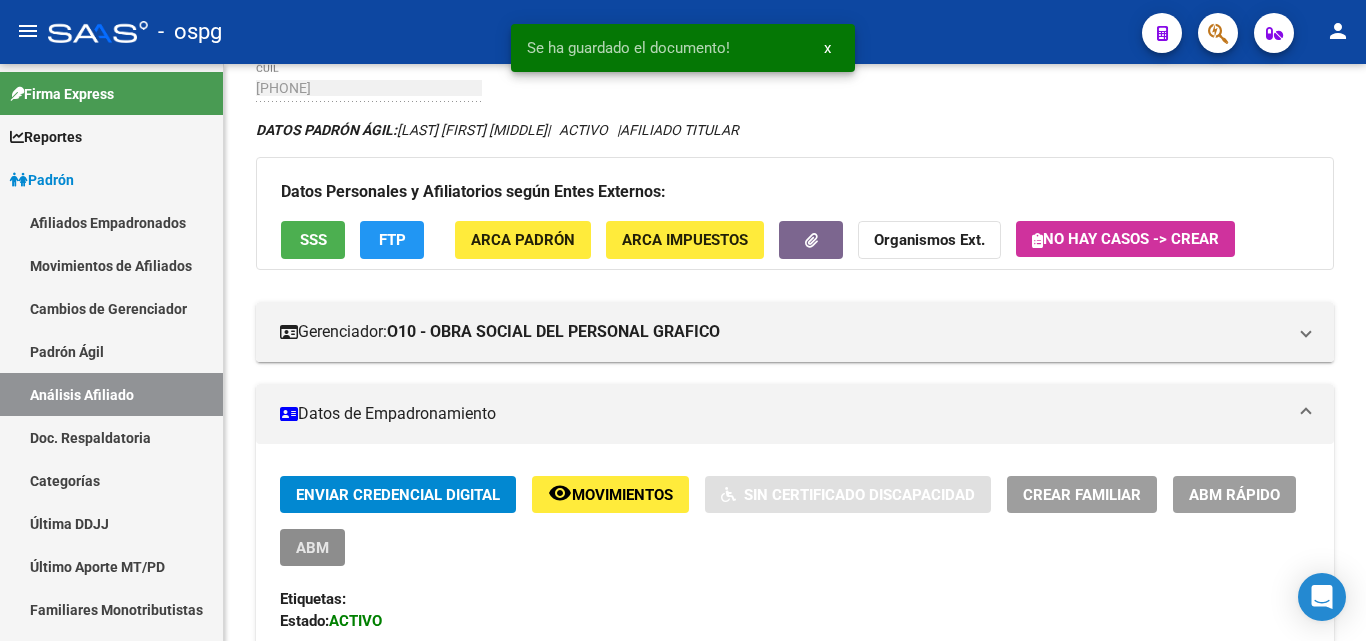 scroll, scrollTop: 0, scrollLeft: 0, axis: both 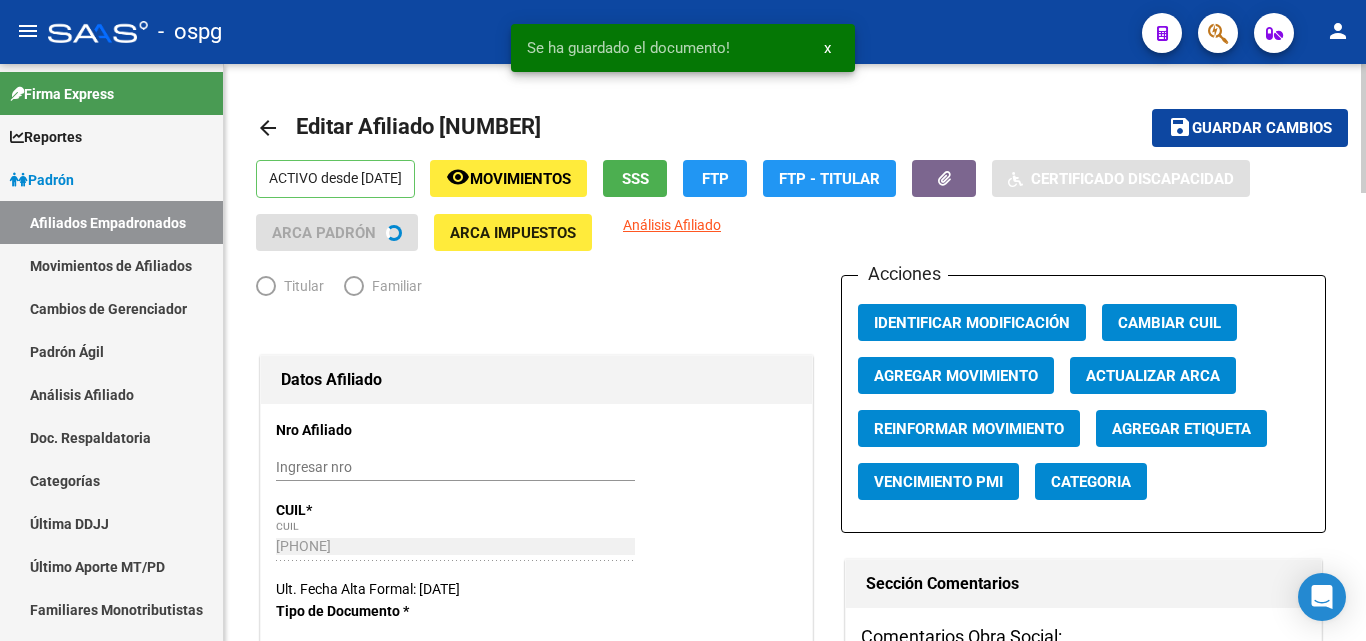 radio on "true" 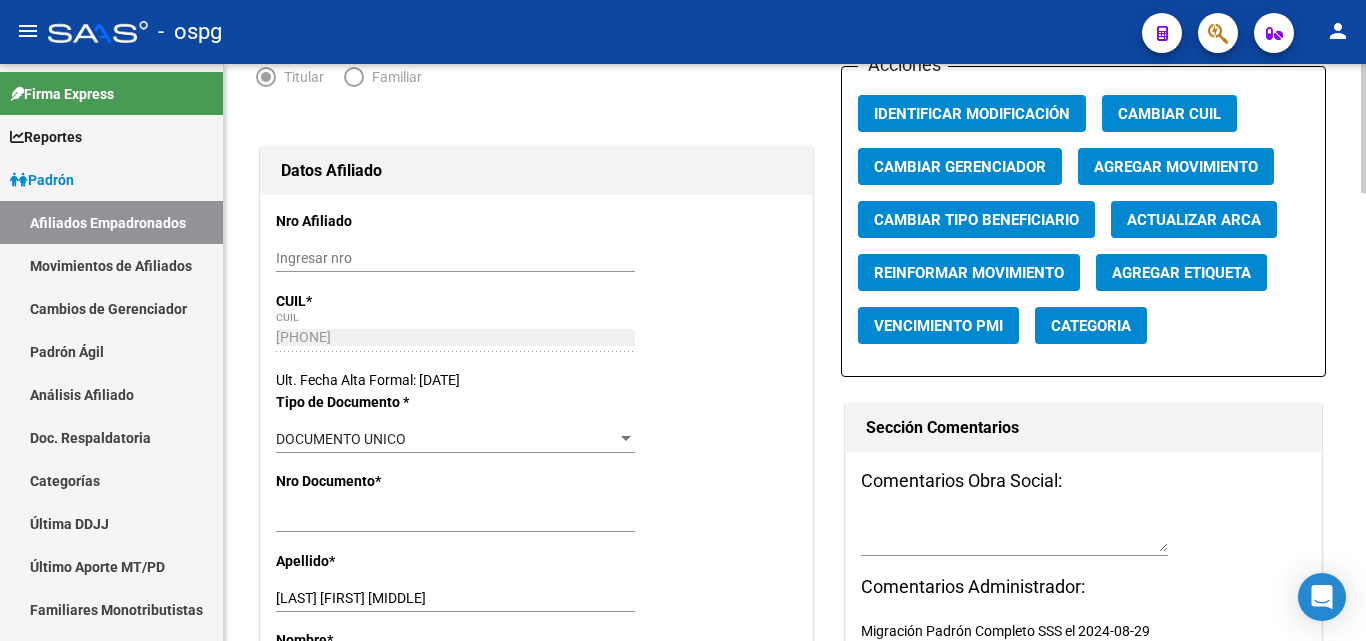 scroll, scrollTop: 300, scrollLeft: 0, axis: vertical 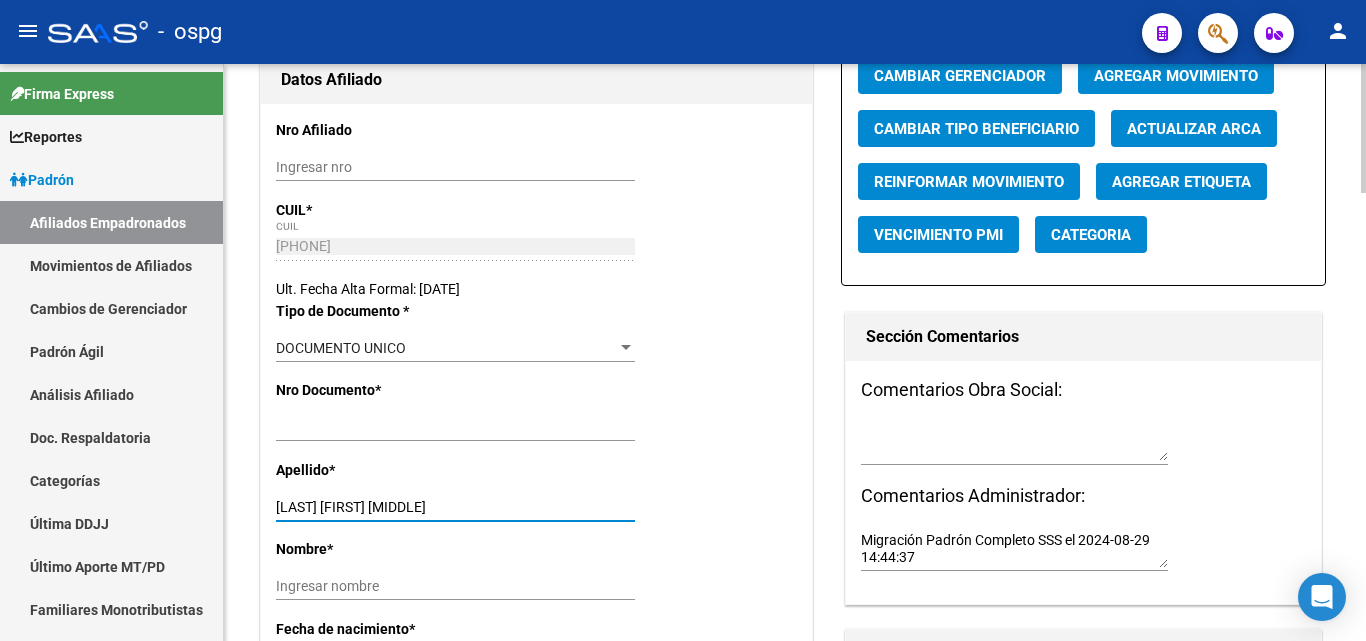 drag, startPoint x: 336, startPoint y: 503, endPoint x: 454, endPoint y: 510, distance: 118.20744 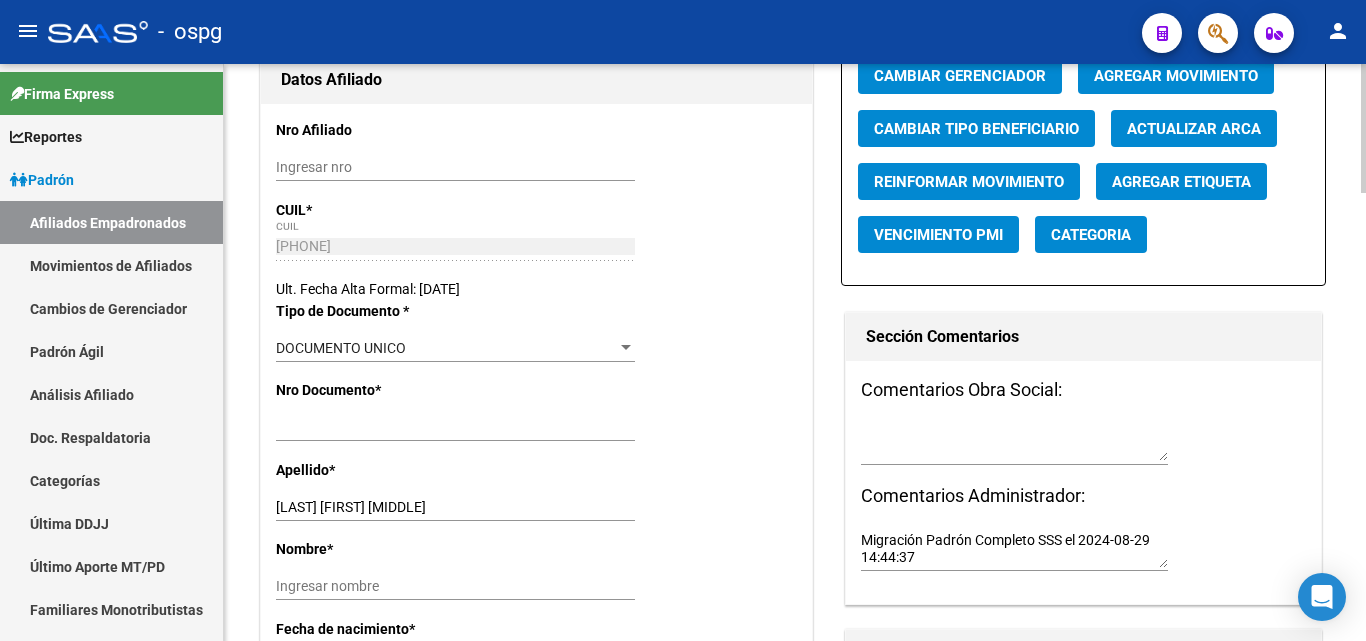 drag, startPoint x: 423, startPoint y: 516, endPoint x: 386, endPoint y: 545, distance: 47.010635 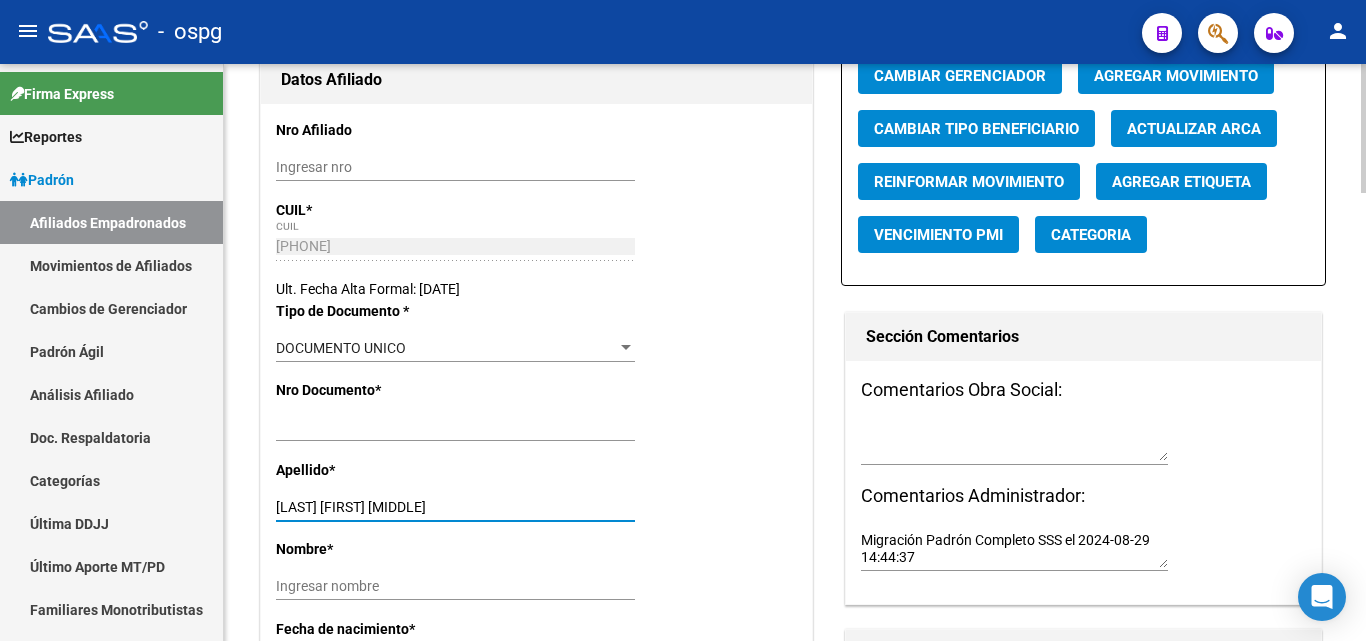 drag, startPoint x: 332, startPoint y: 505, endPoint x: 447, endPoint y: 504, distance: 115.00435 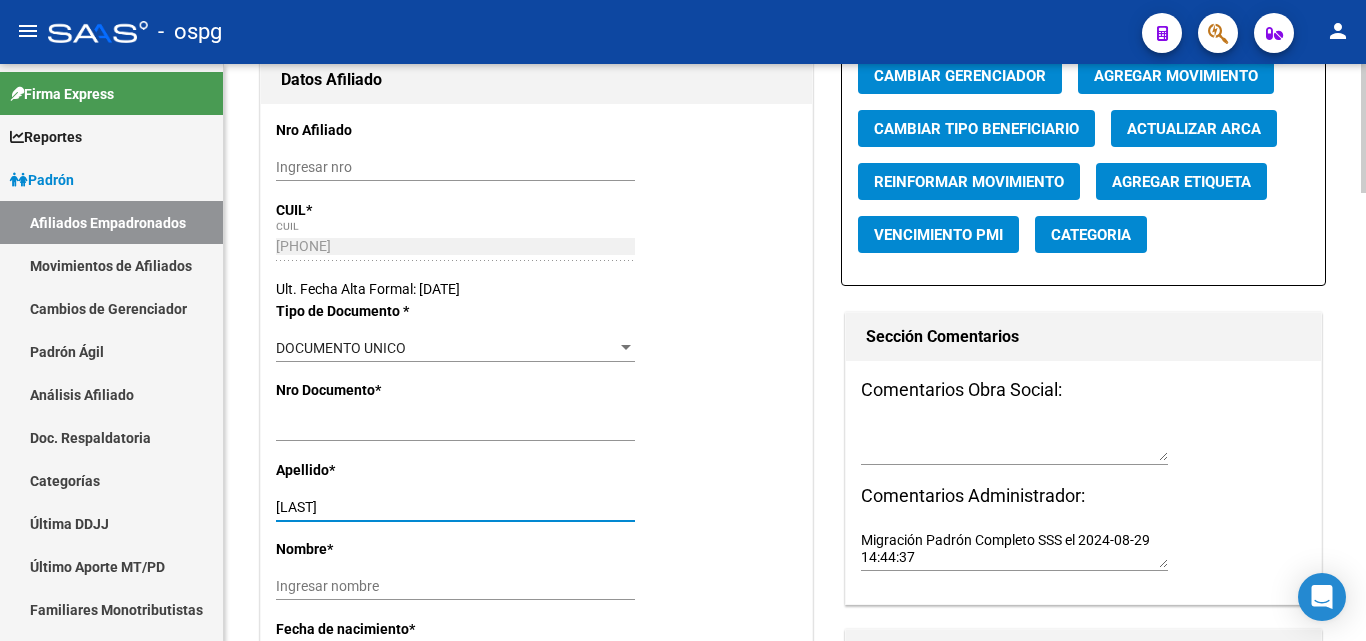 type on "[LAST]" 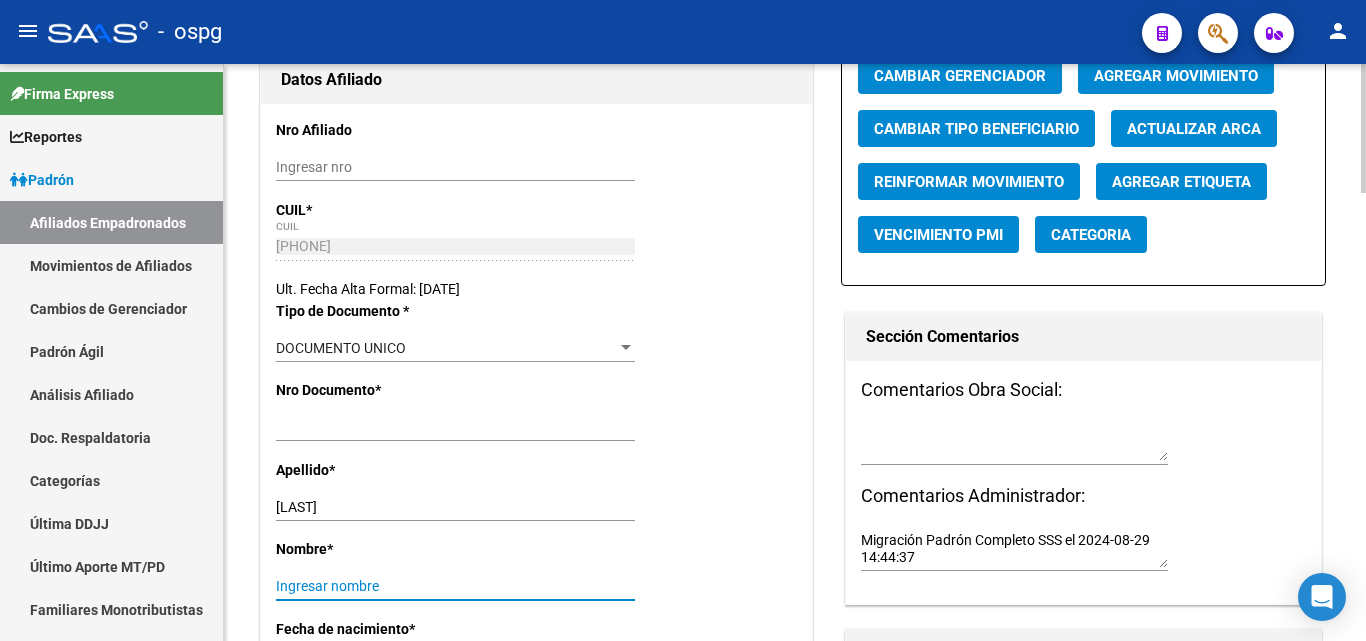 paste on "[FIRST] [MIDDLE]" 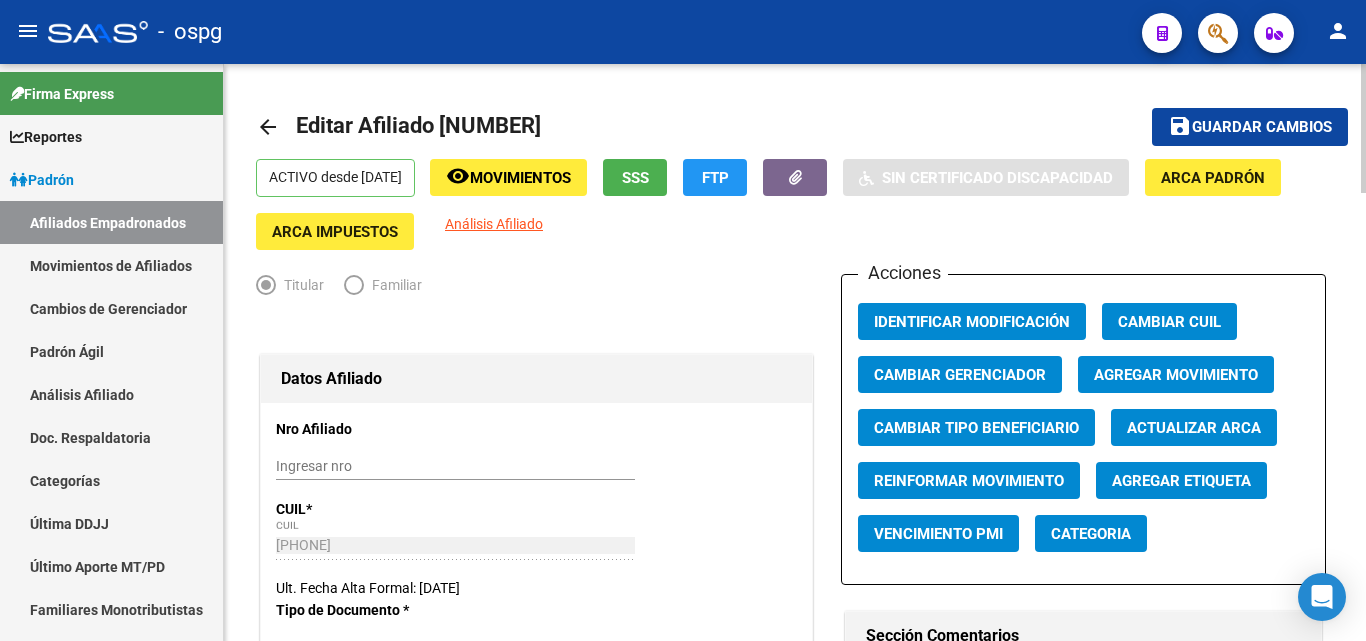 scroll, scrollTop: 0, scrollLeft: 0, axis: both 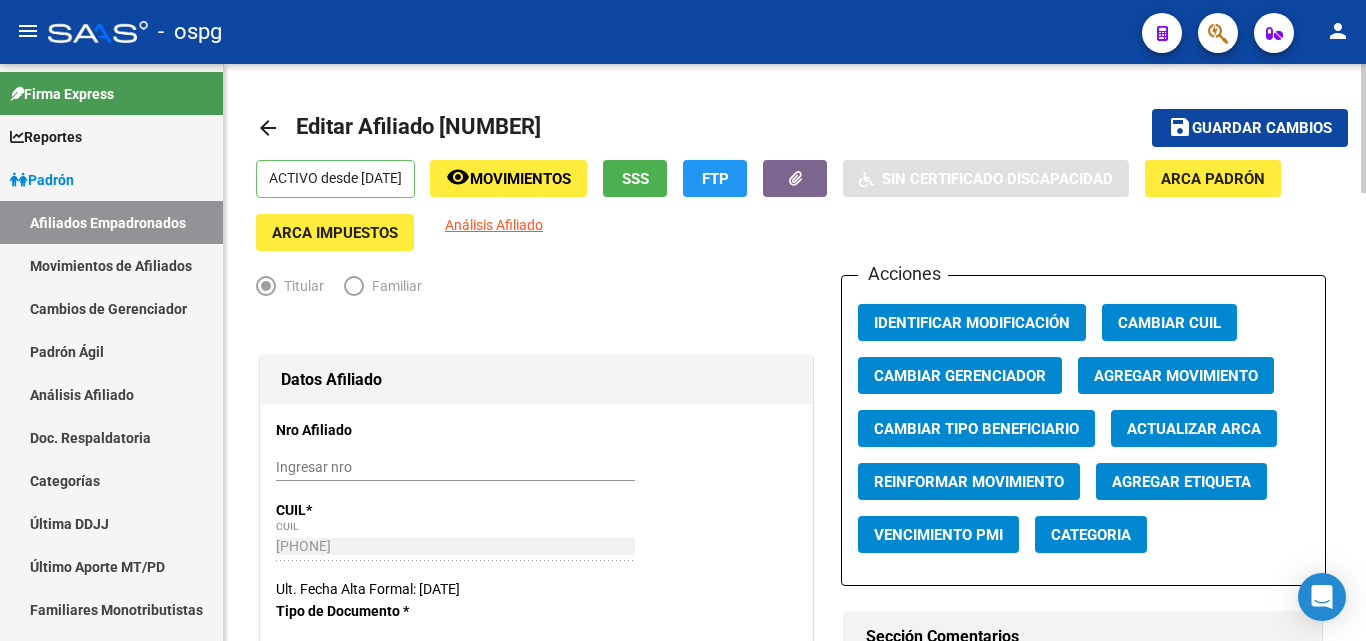 type on "[FIRST] [MIDDLE]" 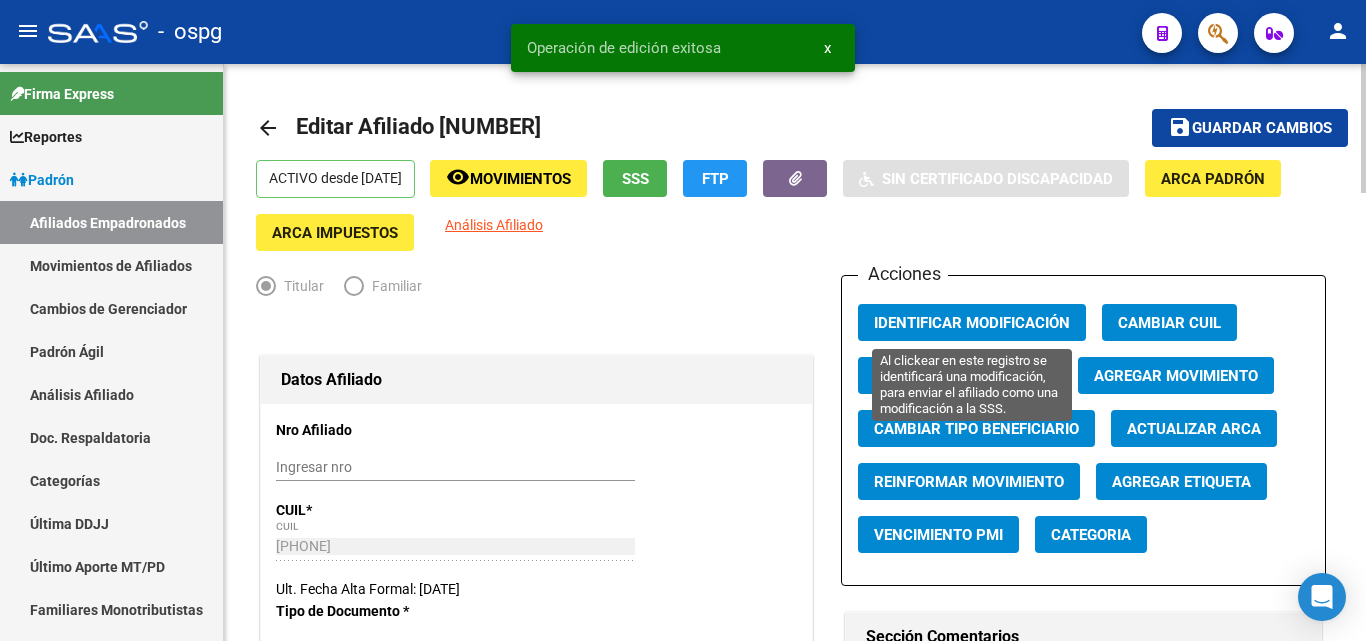 click on "Identificar Modificación" 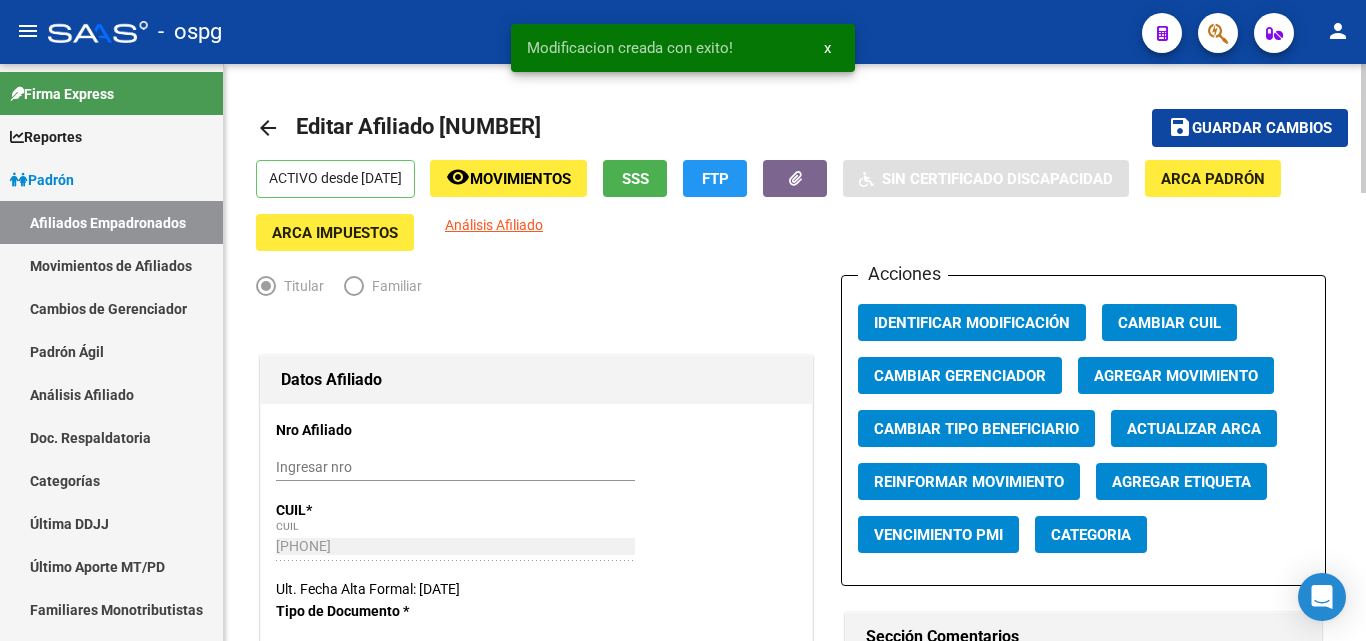 click on "Editar Afiliado [NUMBER]  save Guardar cambios  ACTIVO desde [DATE]  remove_red_eye Movimientos SSS FTP   Sin Certificado Discapacidad ARCA Padrón ARCA Impuestos Análisis Afiliado   Titular   Familiar Datos Afiliado Nro Afiliado    Ingresar nro  CUIL  *   [PHONE] CUIL  ARCA Padrón  Ult. Fecha Alta Formal: [DATE]  Tipo de Documento * DOCUMENTO UNICO Seleccionar tipo Nro Documento  *   [NUMBER] Ingresar nro  Apellido  *   [LAST] Ingresar apellido  Nombre  *   [FIRST] [MIDDLE] Ingresar nombre  Fecha de nacimiento  *   [DATE] Ingresar fecha   Parentesco * Titular Seleccionar parentesco  Estado Civil * Casado Seleccionar tipo  Sexo * Masculino Seleccionar sexo  Nacionalidad * ARGENTINA Seleccionar tipo  Discapacitado * No incapacitado Seleccionar tipo Vencimiento Certificado Estudio    Ingresar fecha   Tipo domicilio * Domicilio Completo Seleccionar tipo domicilio  Provincia * Buenos Aires Seleccionar provincia Localidad  *   MONTE GRANDE Ingresar el nombre  Codigo Postal" 